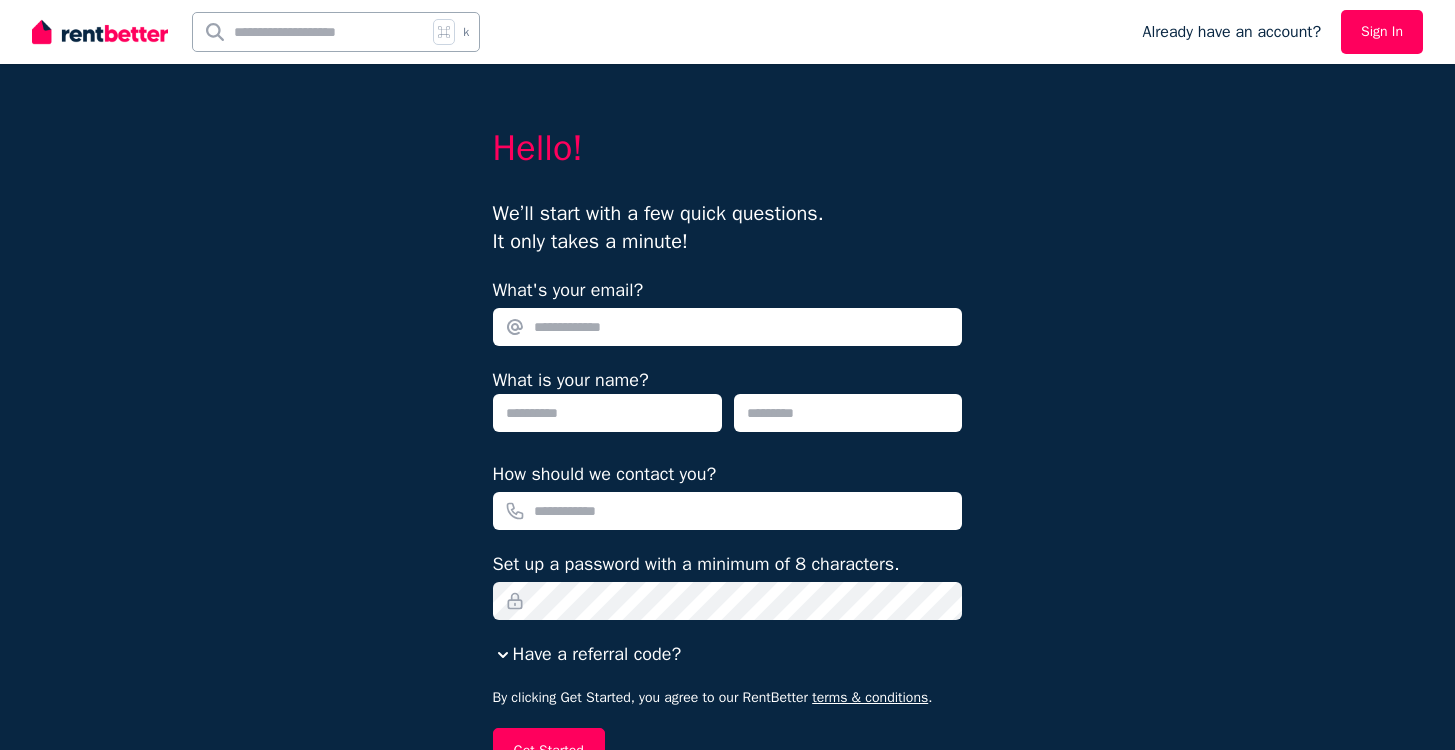 scroll, scrollTop: 0, scrollLeft: 0, axis: both 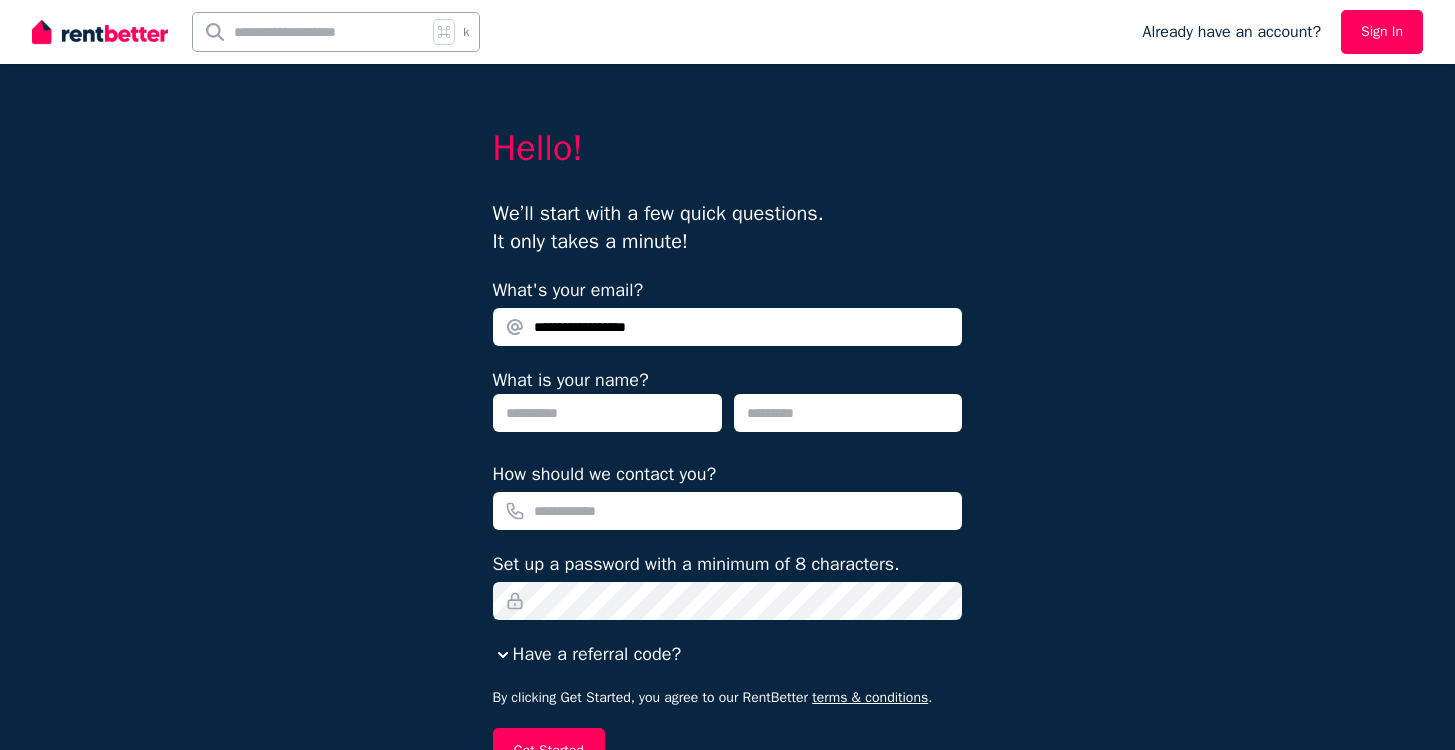 type on "**********" 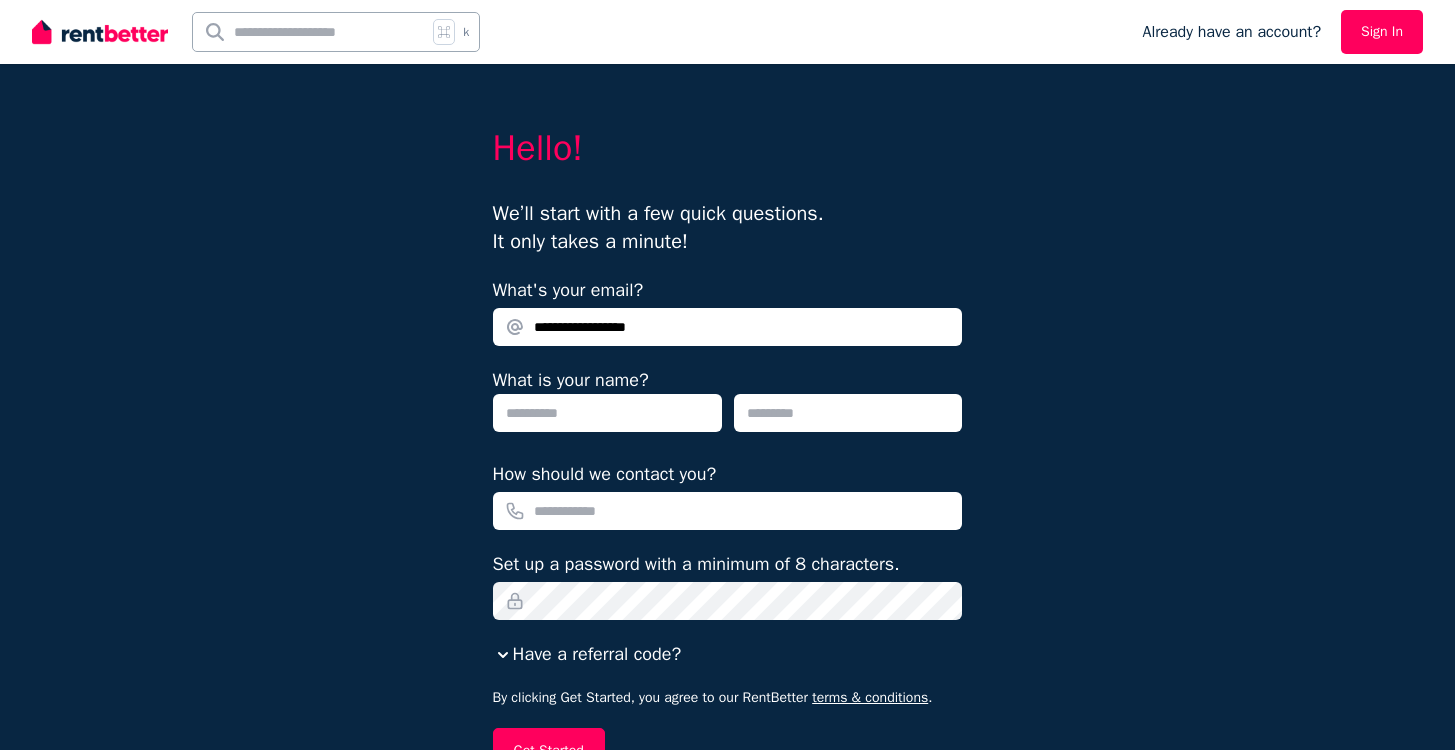type on "*" 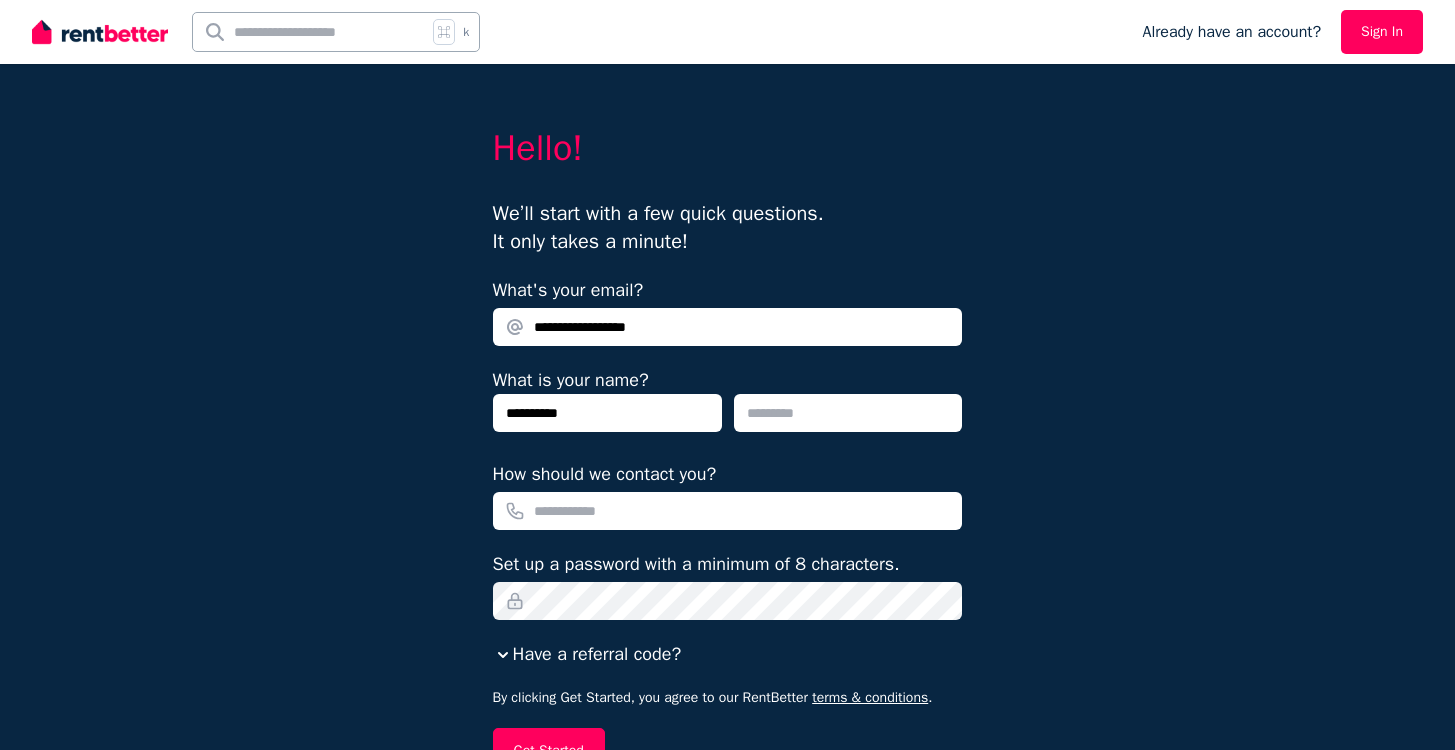 type on "**********" 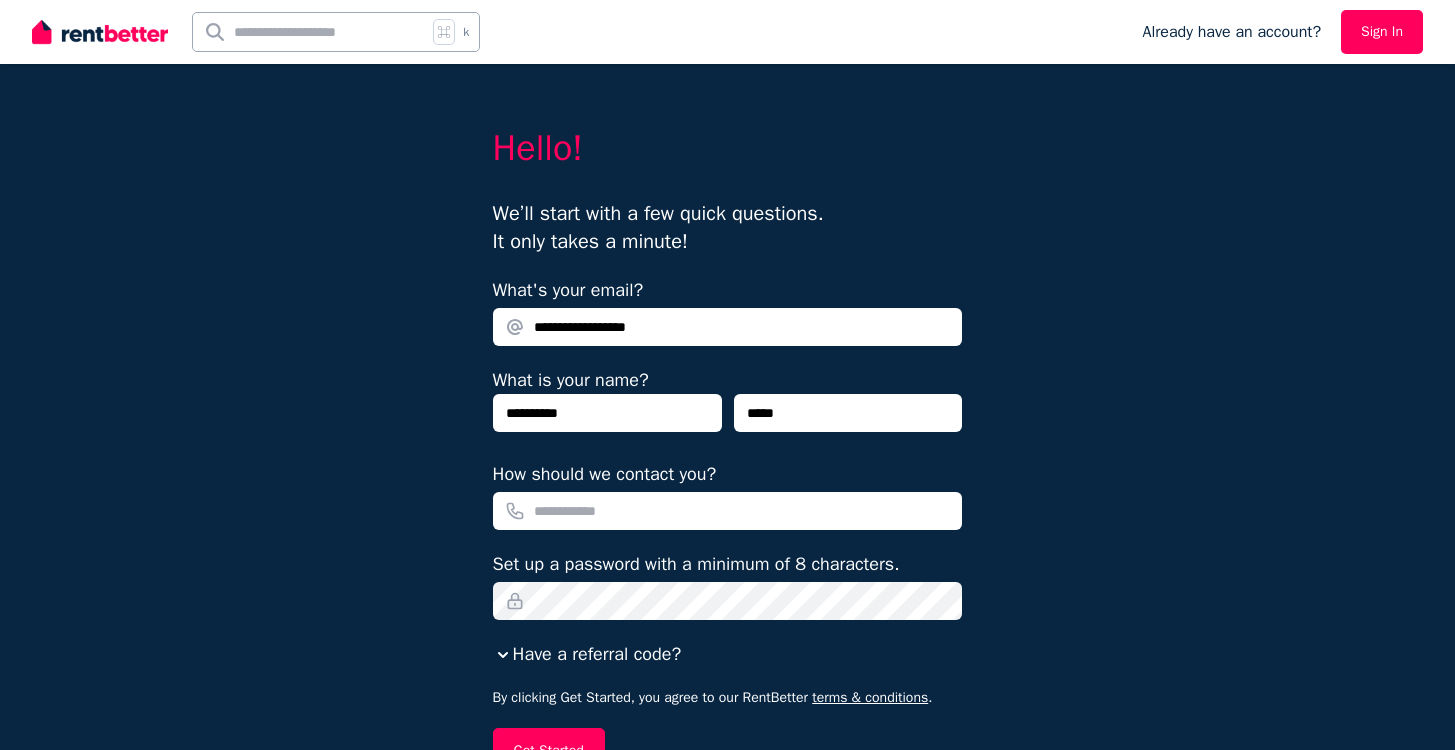 type on "*****" 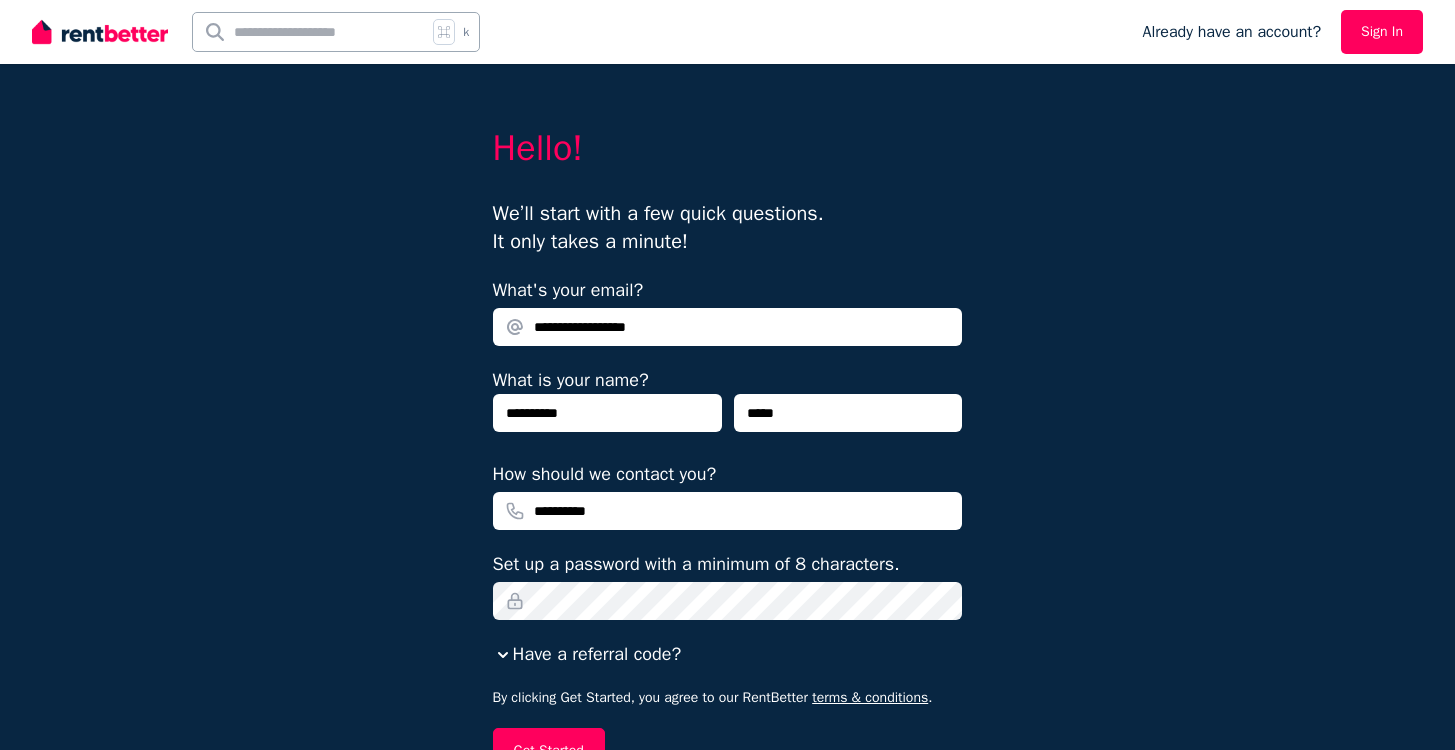 type on "**********" 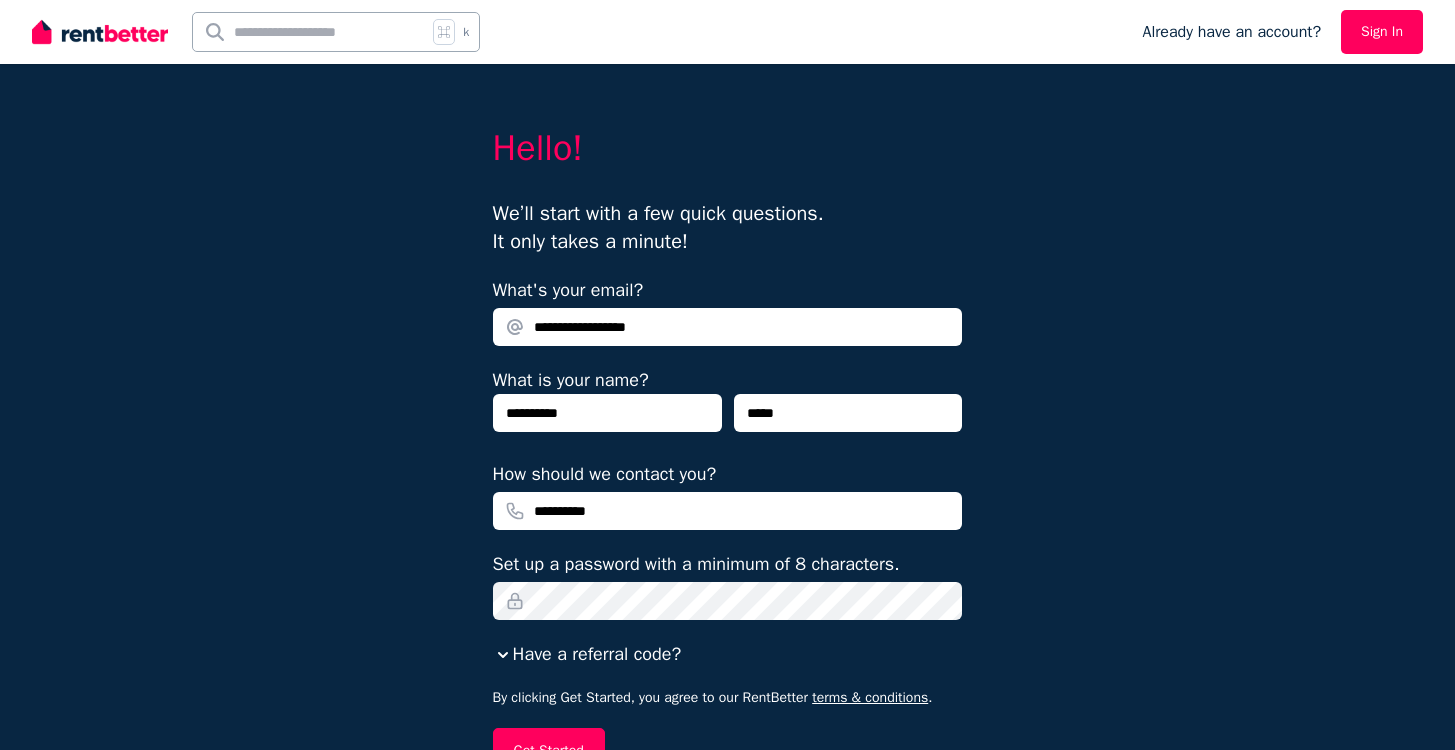 click on "Hello! We’ll start with a few quick questions. It only takes a minute! What's your email? [EMAIL] What is your name? [NAME] [NAME] How should we contact you? [PHONE] Set up a password with a minimum of 8 characters. Have a referral code? By clicking Get Started, you agree to our RentBetter terms & conditions . Get Started Are you a tenant? Click here" at bounding box center [727, 449] 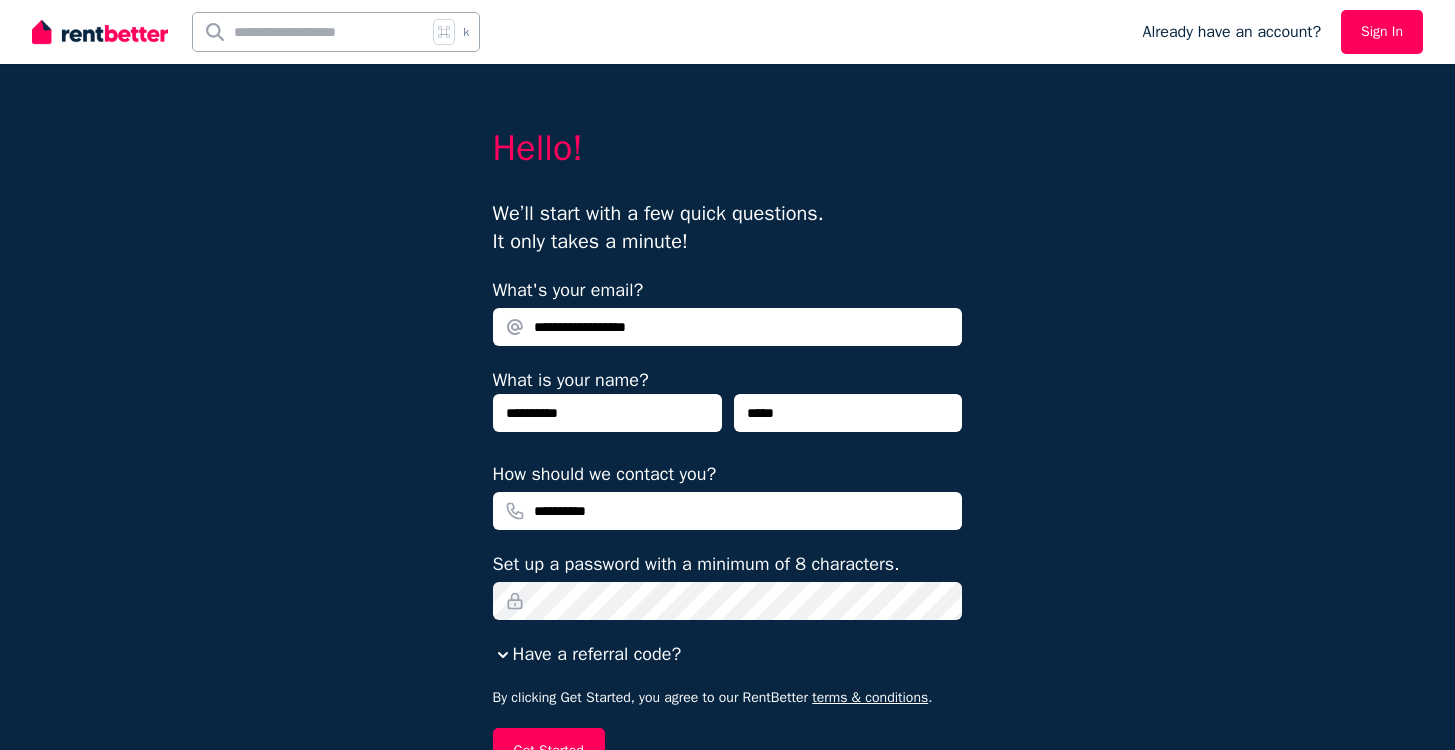 scroll, scrollTop: 149, scrollLeft: 0, axis: vertical 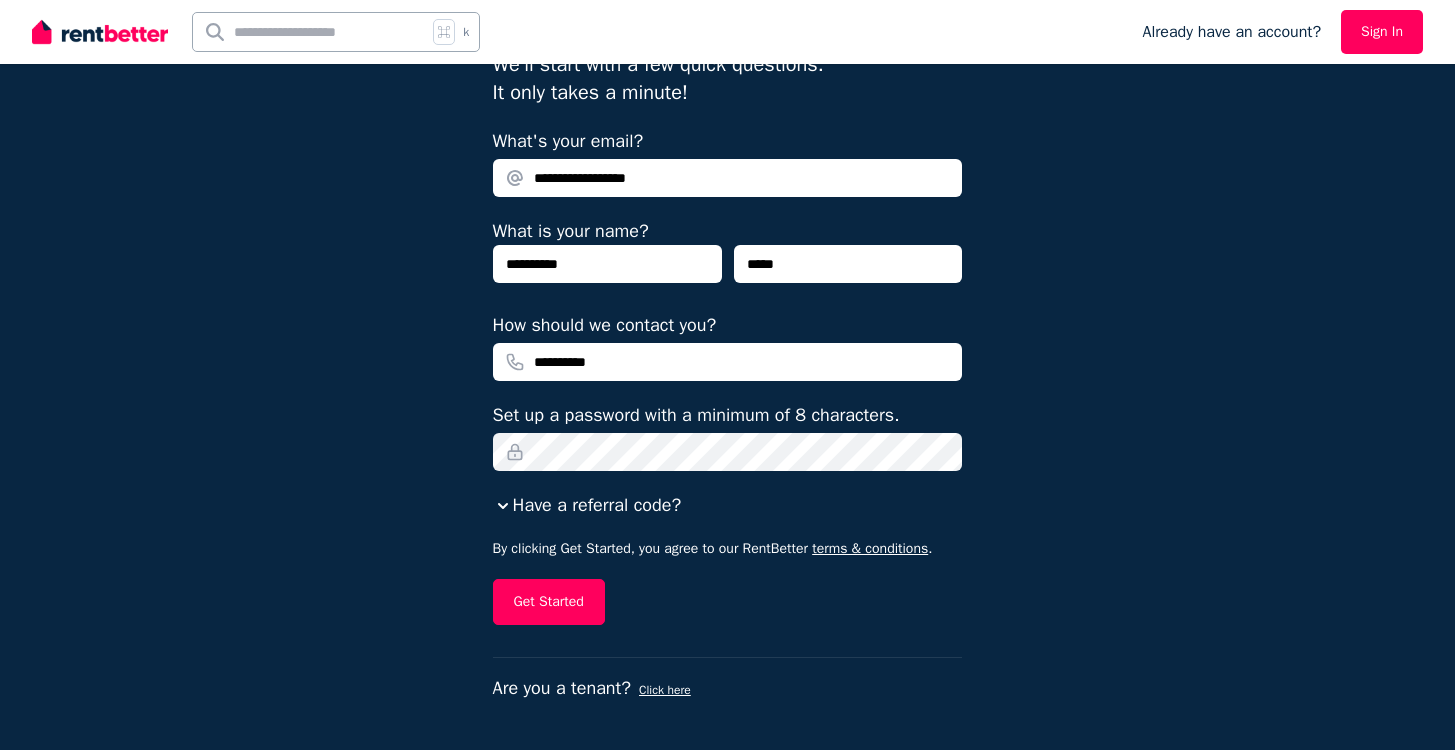 click 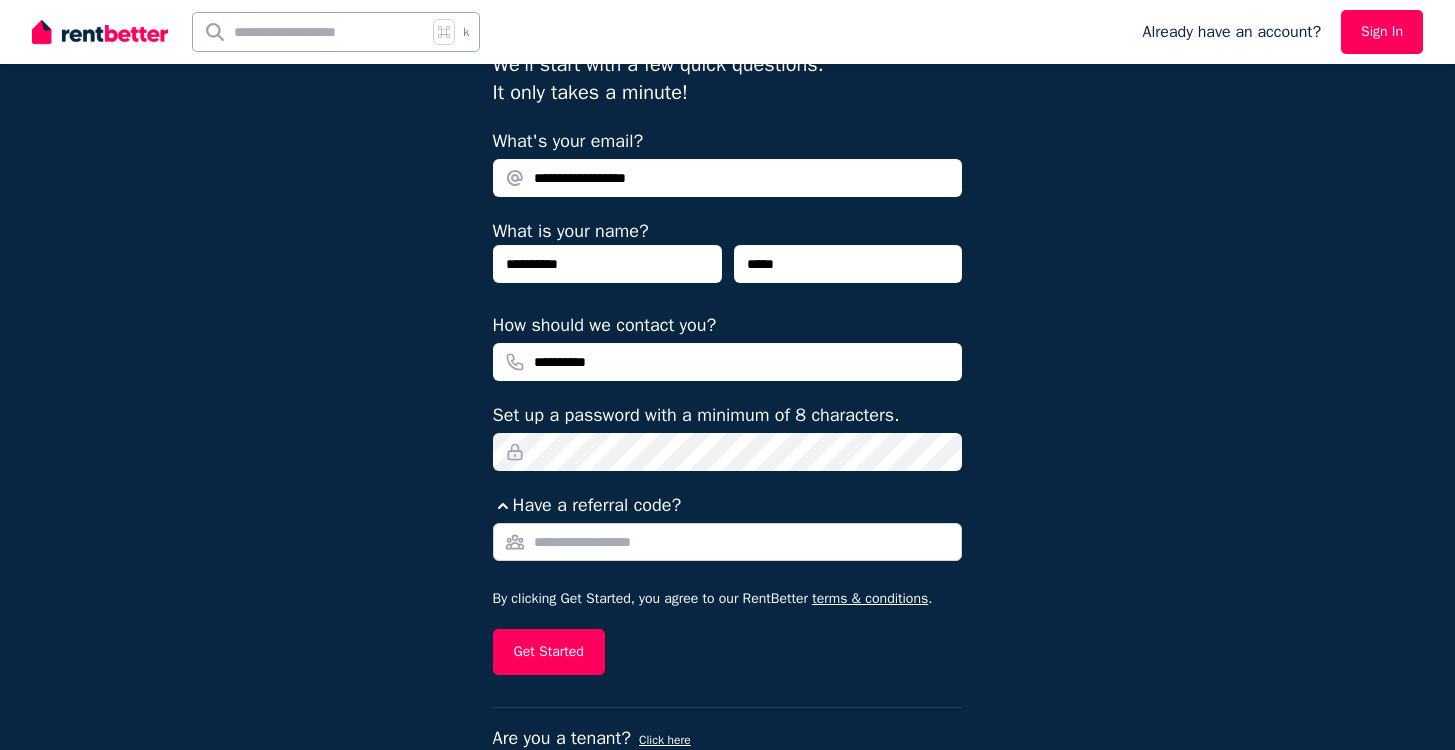 click 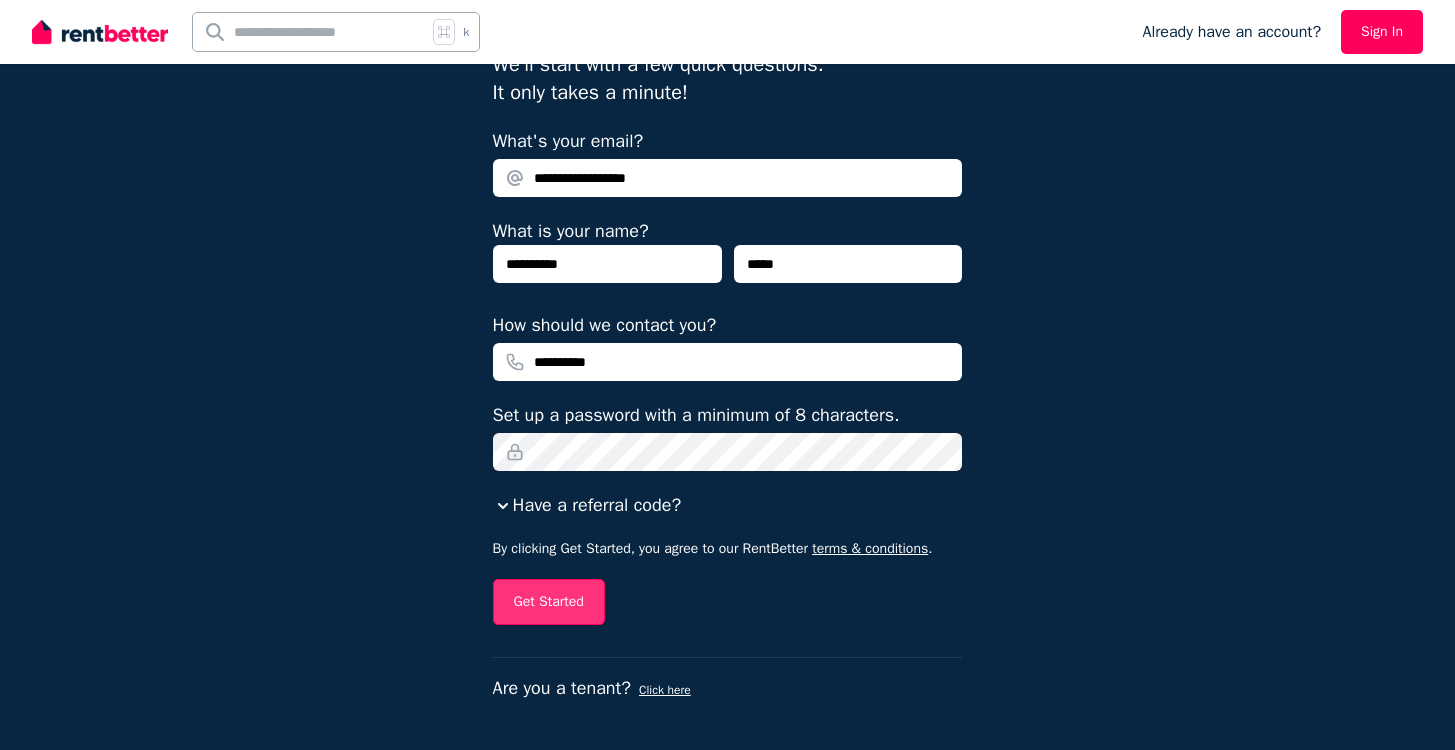 click on "Get Started" at bounding box center [549, 602] 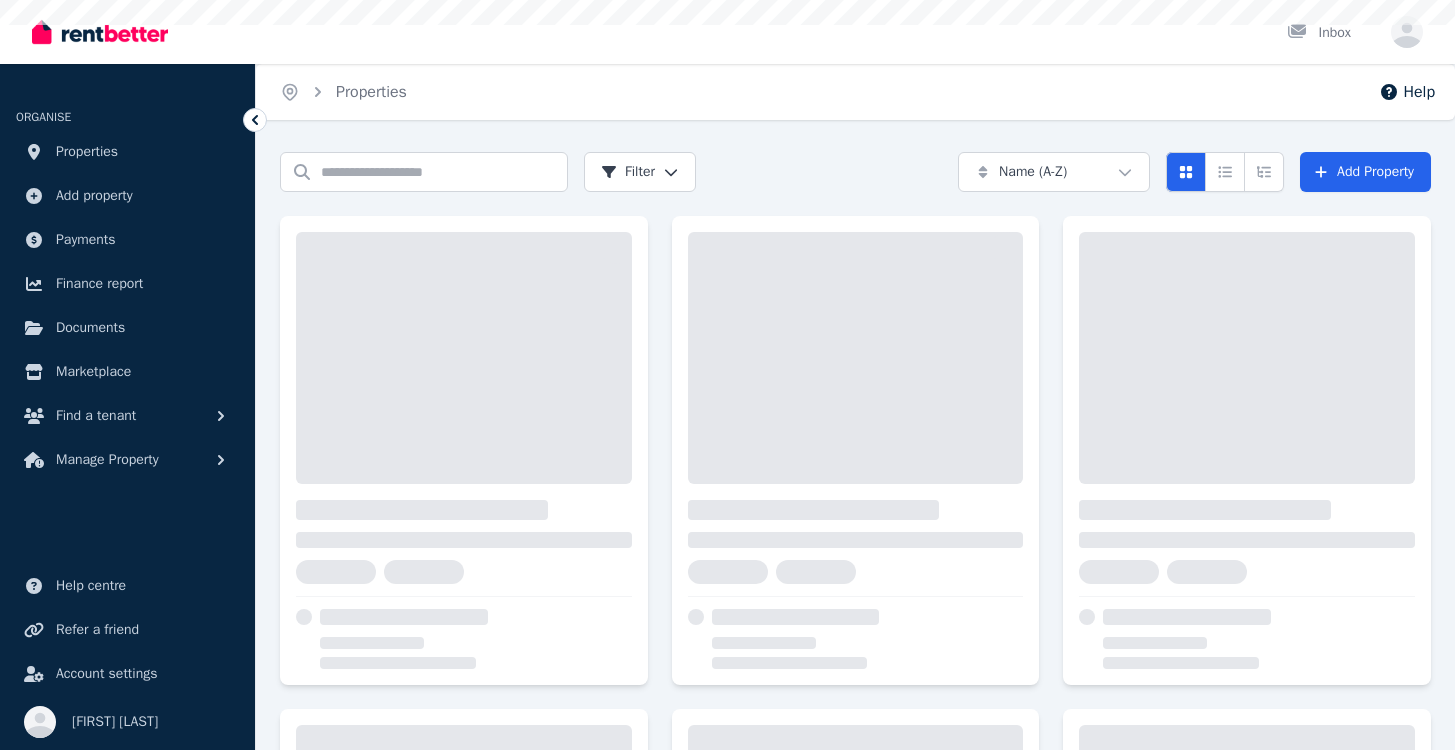 scroll, scrollTop: 0, scrollLeft: 0, axis: both 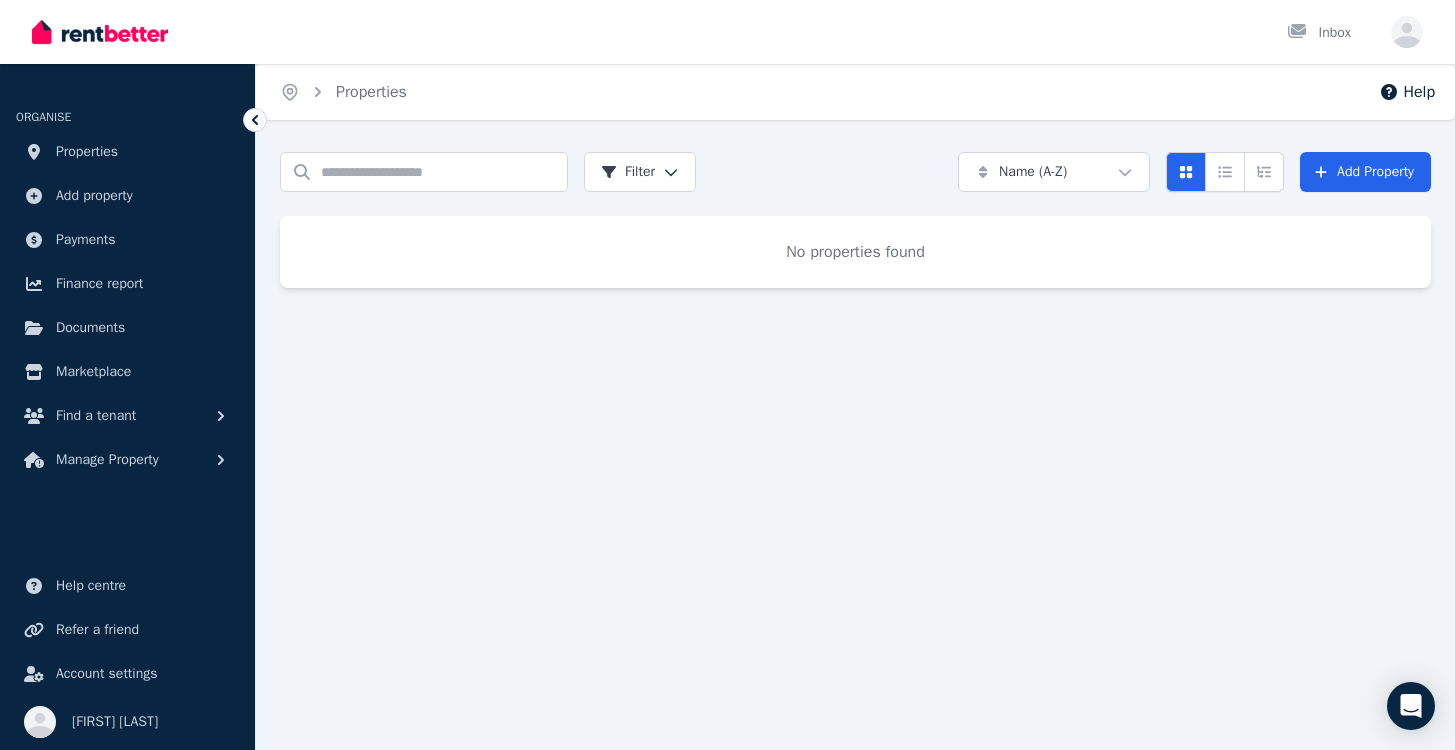 click on "Search properties Filter Name (A-Z) Add Property" at bounding box center (855, 172) 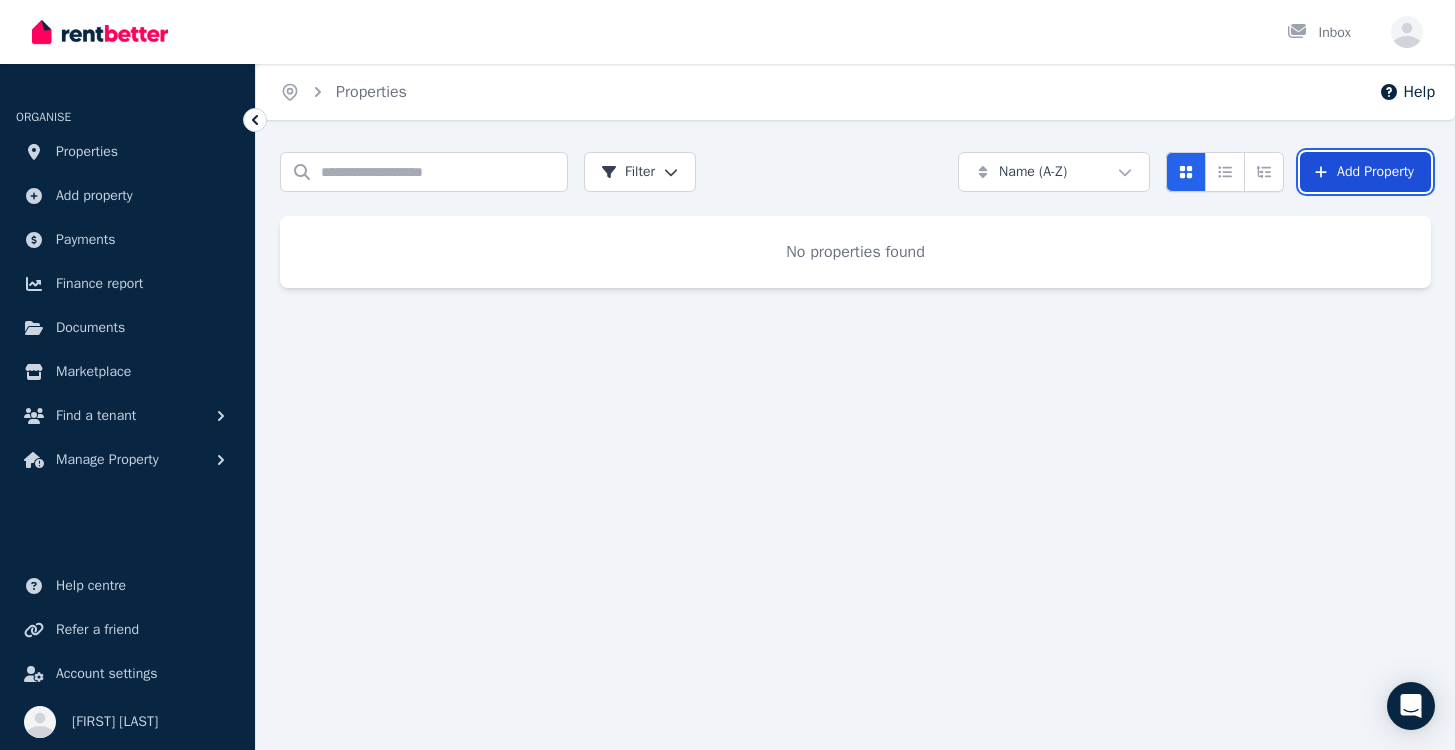 click on "Add Property" at bounding box center (1365, 172) 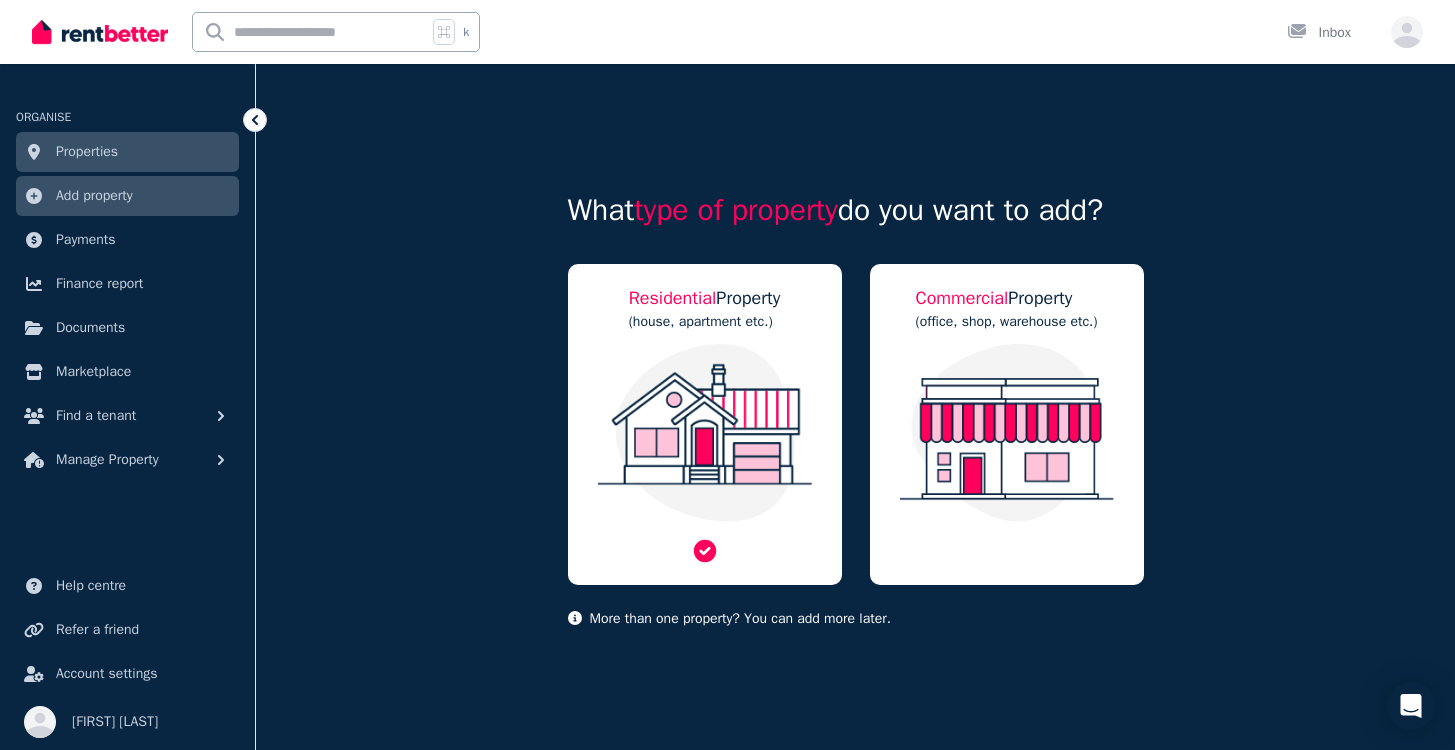click at bounding box center (705, 433) 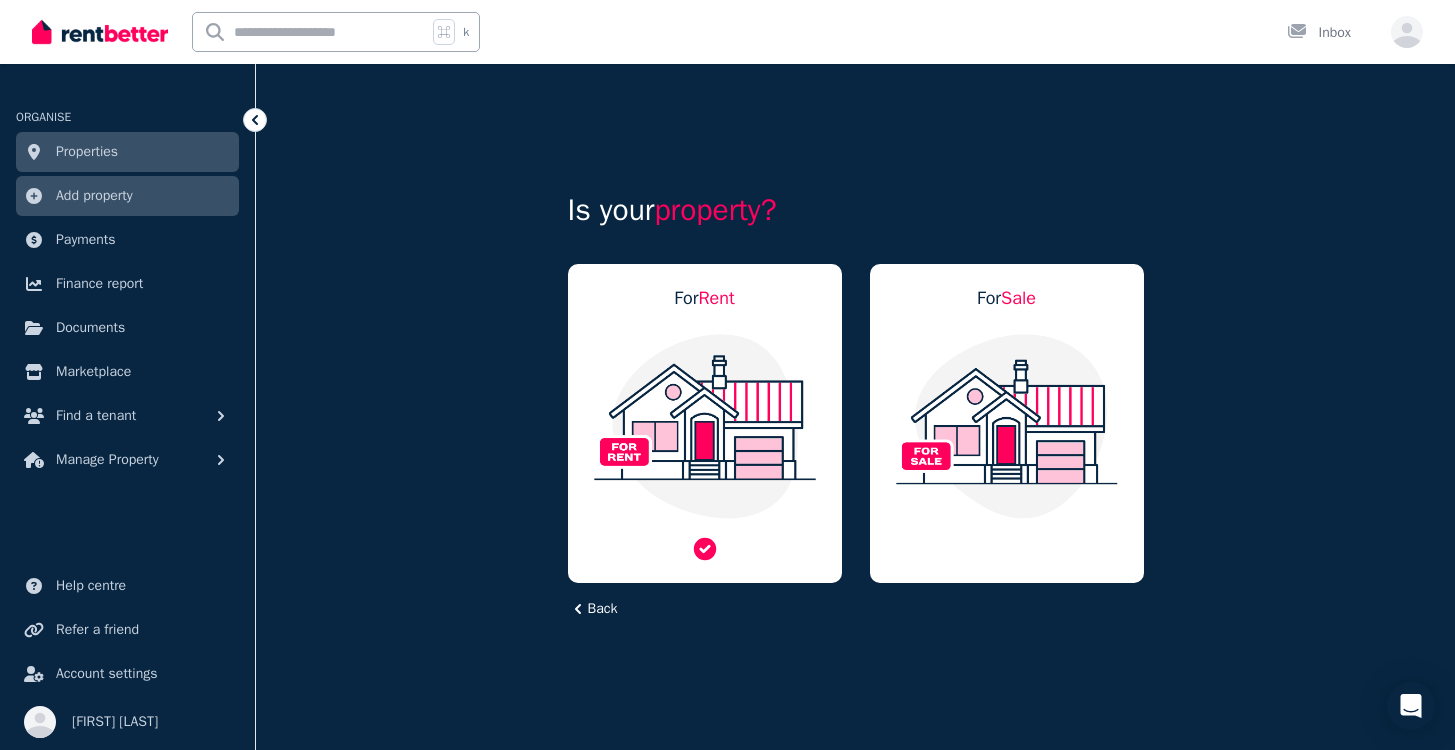 click at bounding box center (705, 426) 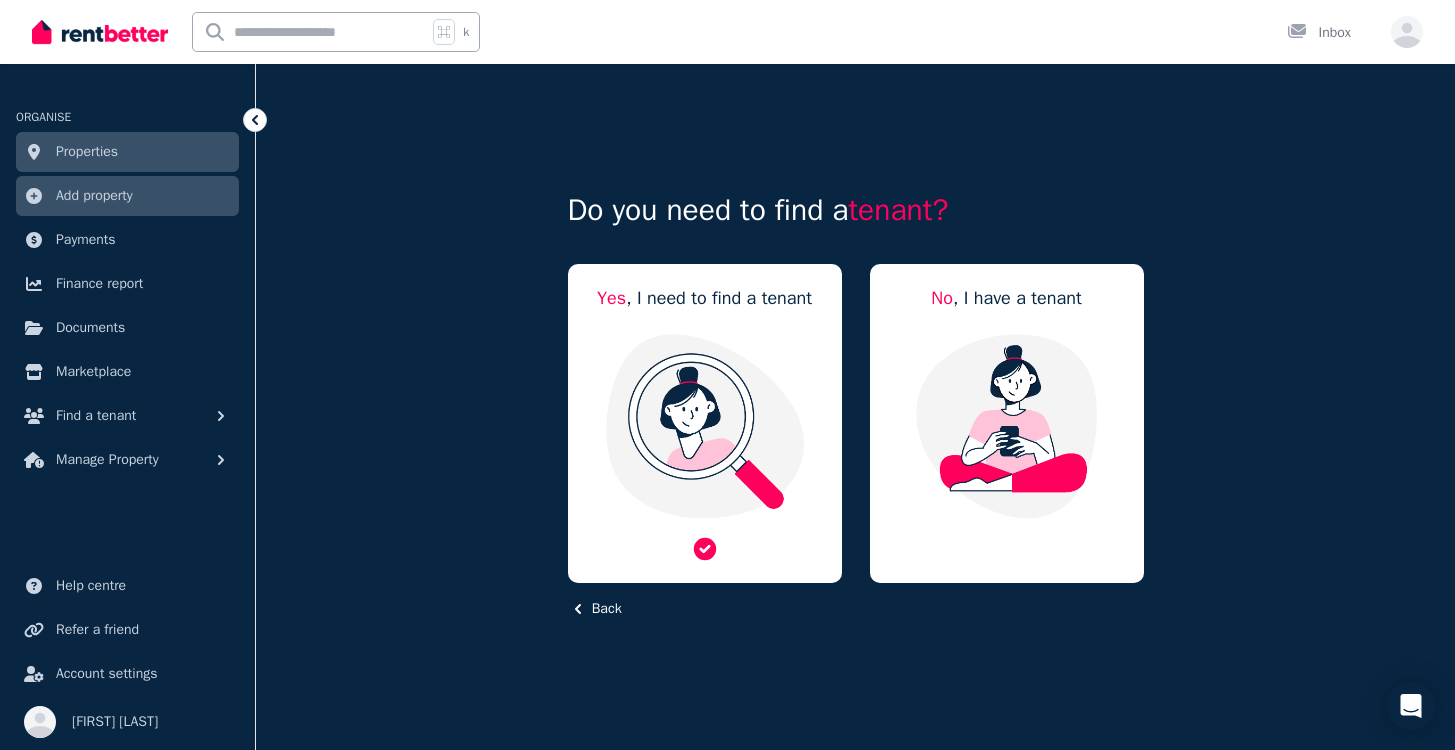 click at bounding box center (705, 426) 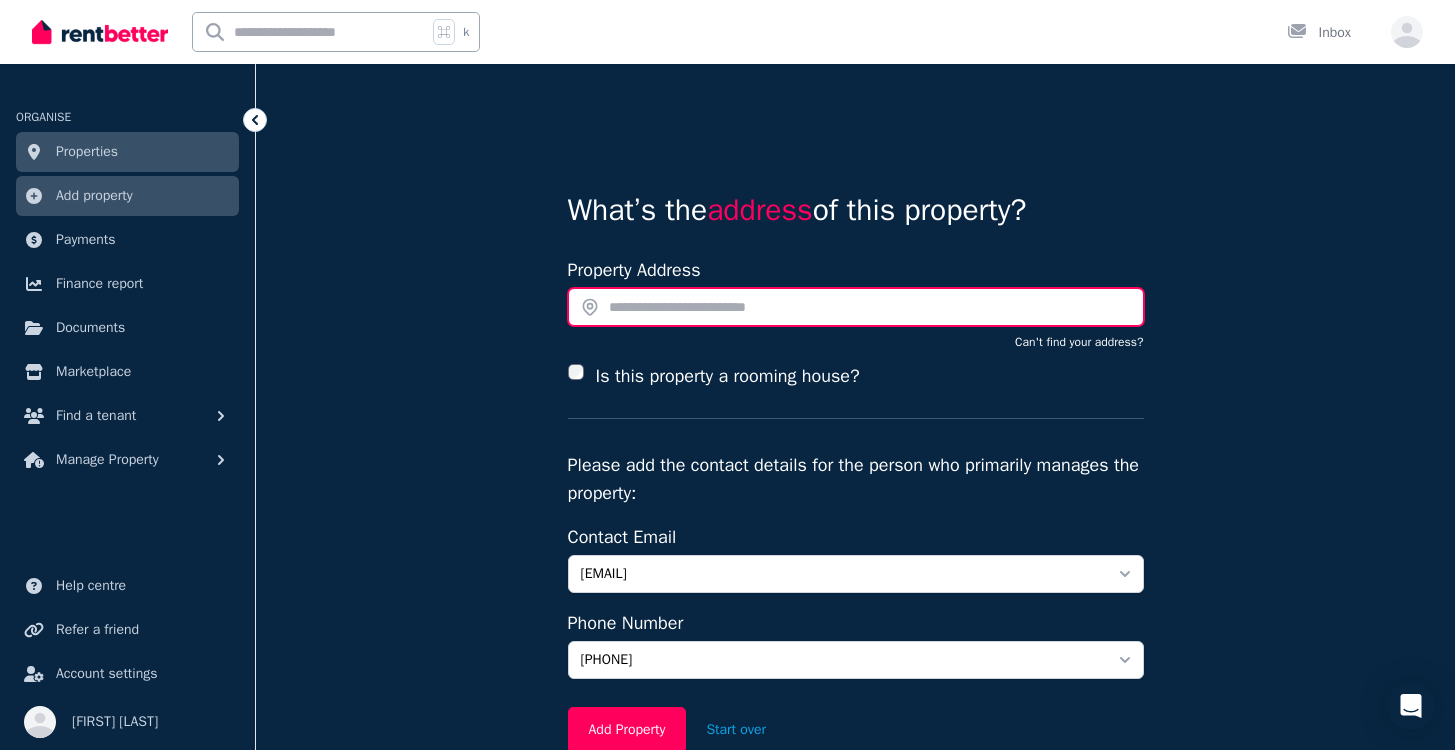 click at bounding box center (856, 307) 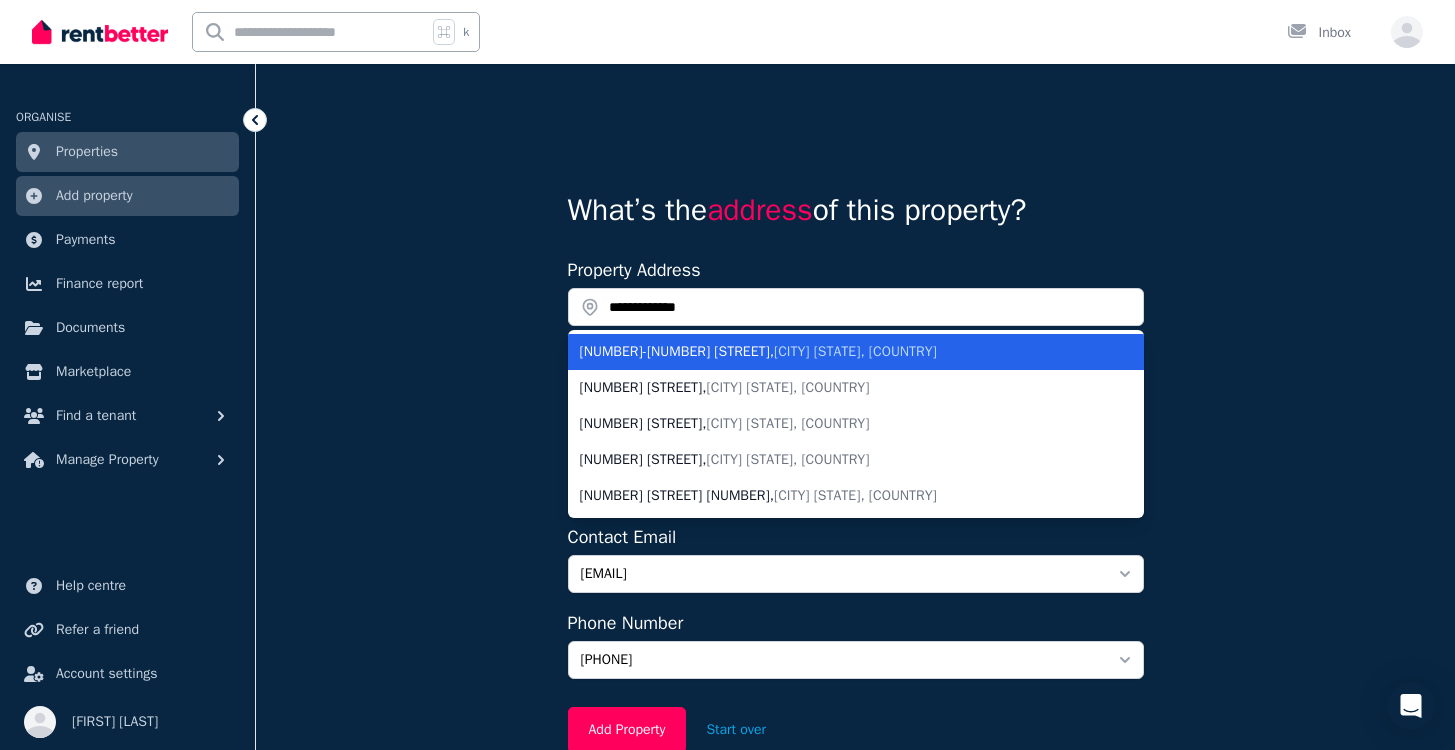 click on "50-66 Reynard Street ,  Coburg VIC, Australia" at bounding box center [844, 352] 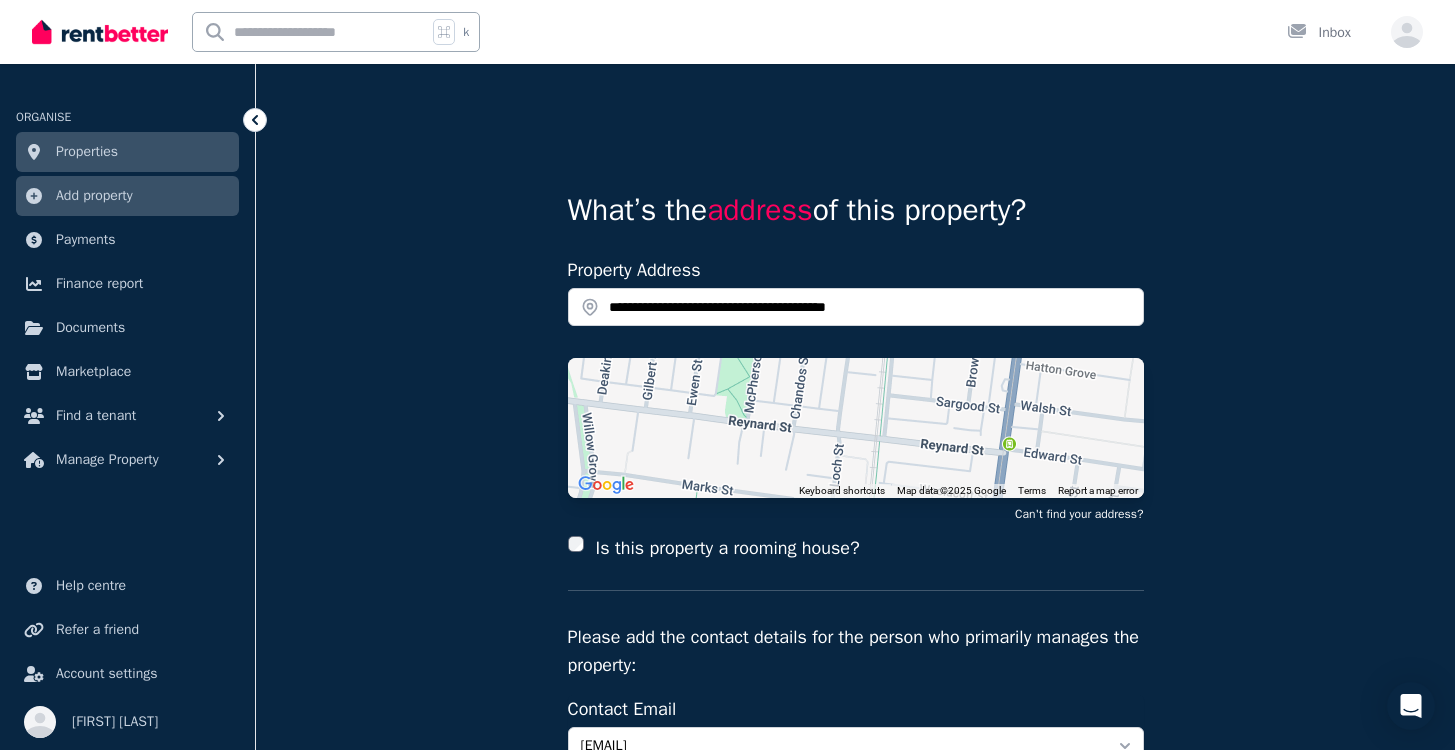 click on "**********" at bounding box center [855, 550] 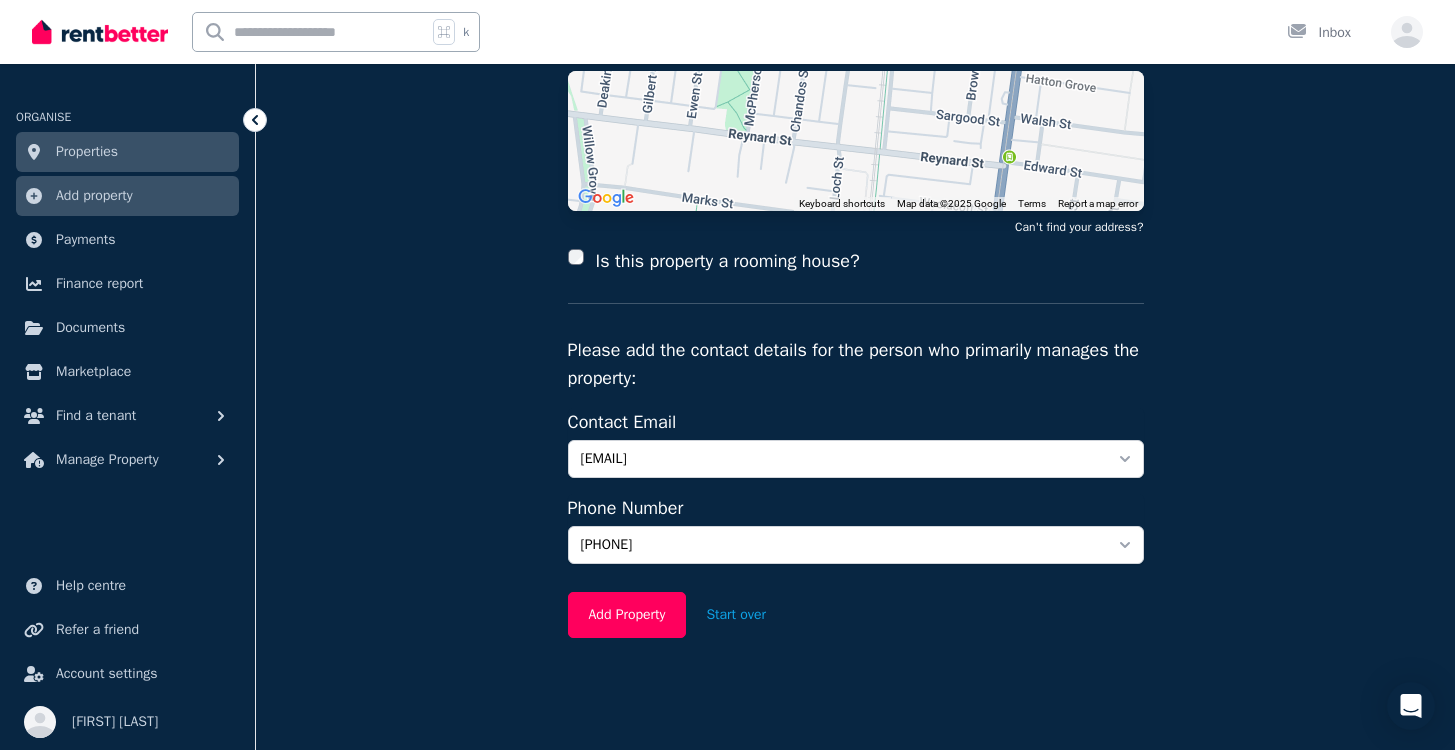 scroll, scrollTop: 0, scrollLeft: 0, axis: both 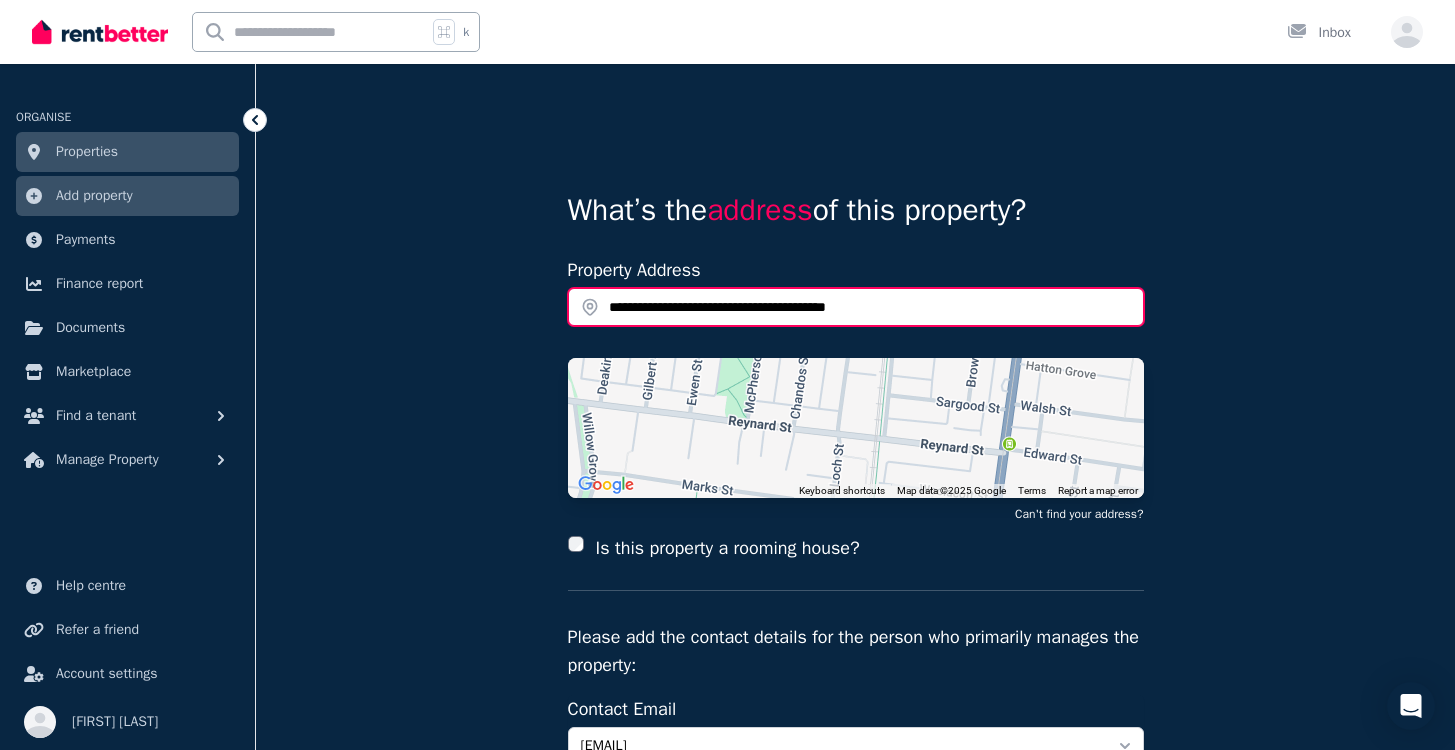 click on "**********" at bounding box center [856, 307] 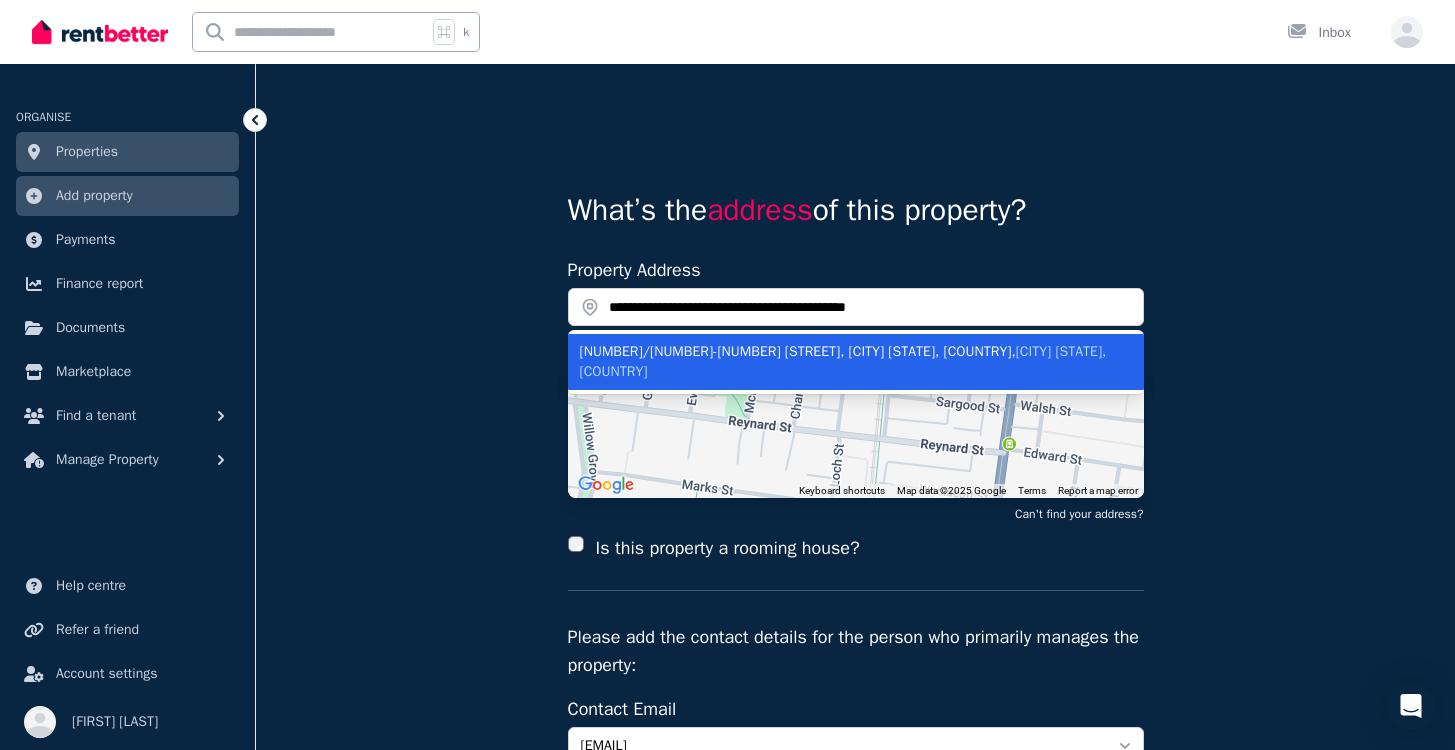 type on "**********" 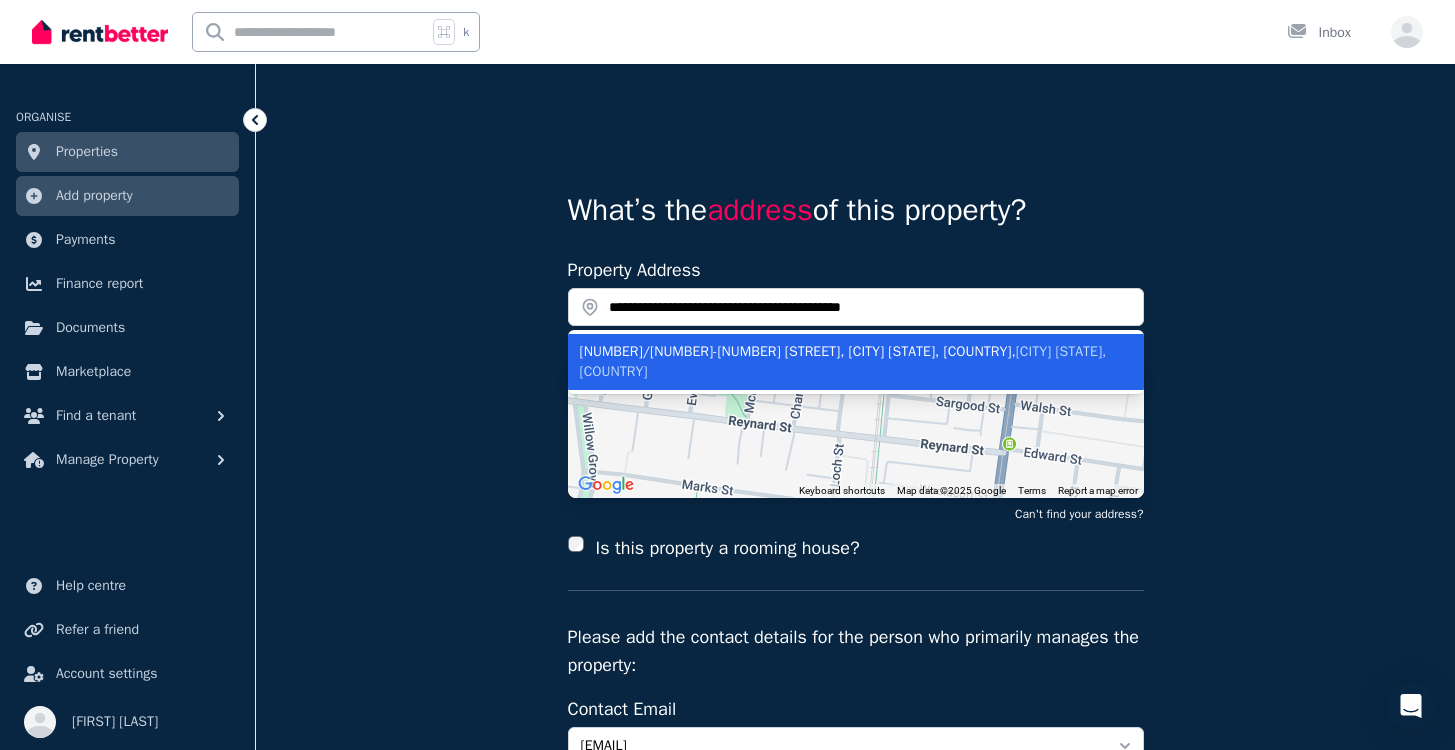 click on "**********" at bounding box center [856, 291] 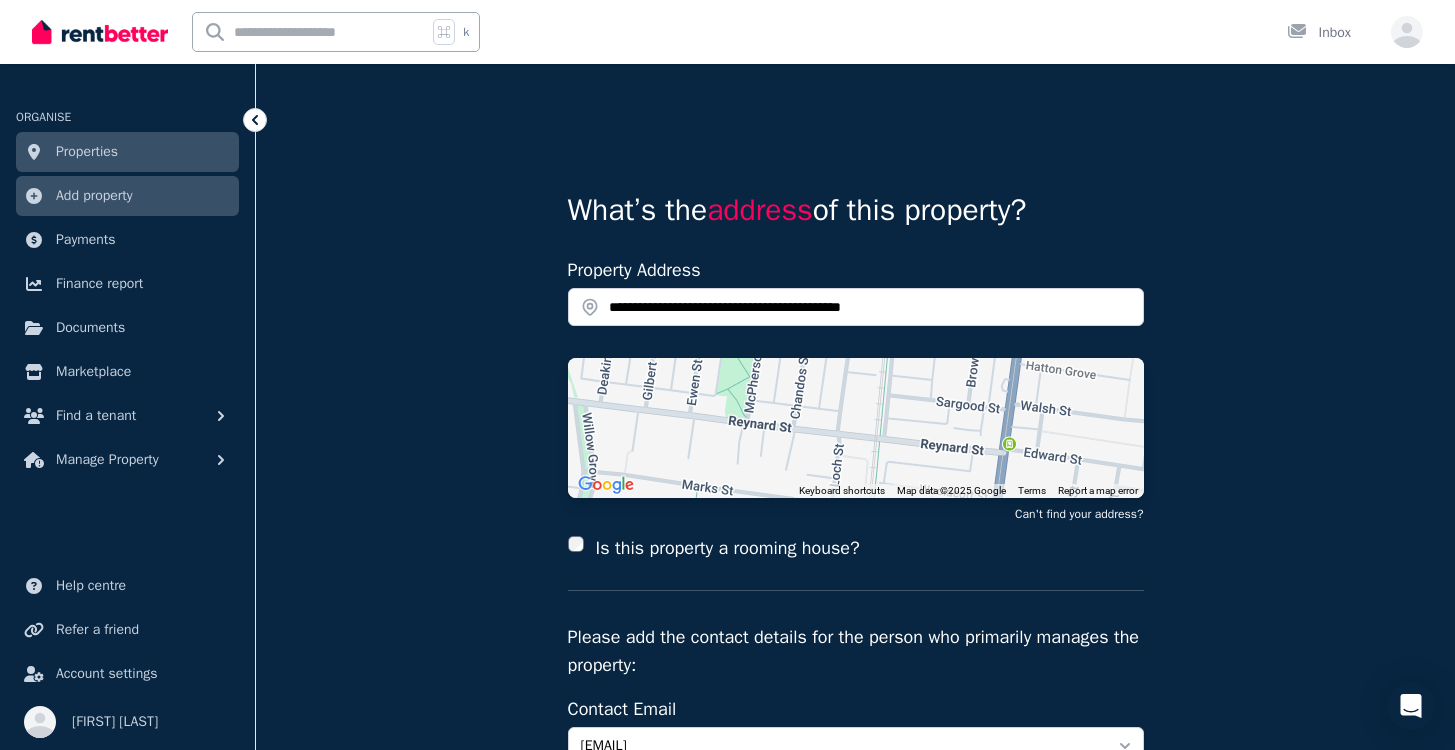 click on "**********" at bounding box center [855, 550] 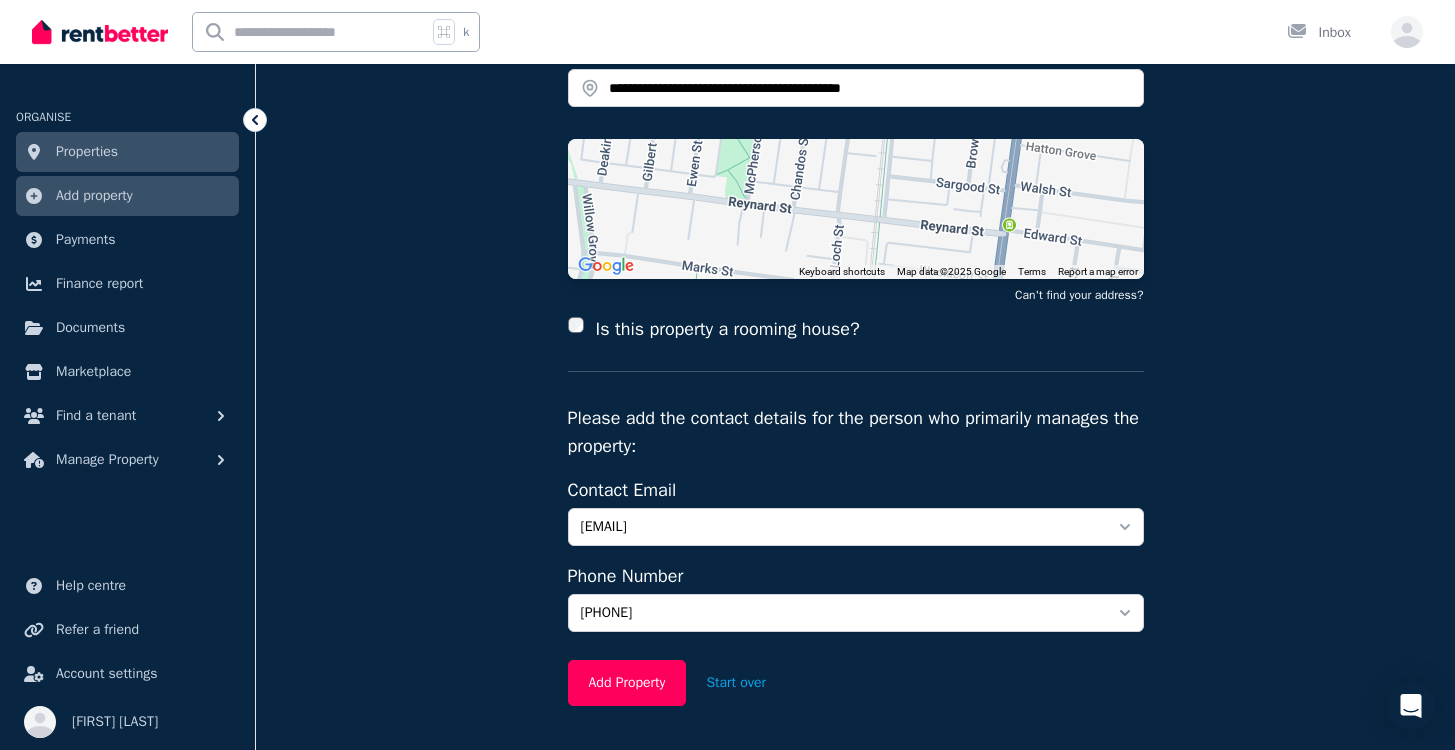 scroll, scrollTop: 287, scrollLeft: 0, axis: vertical 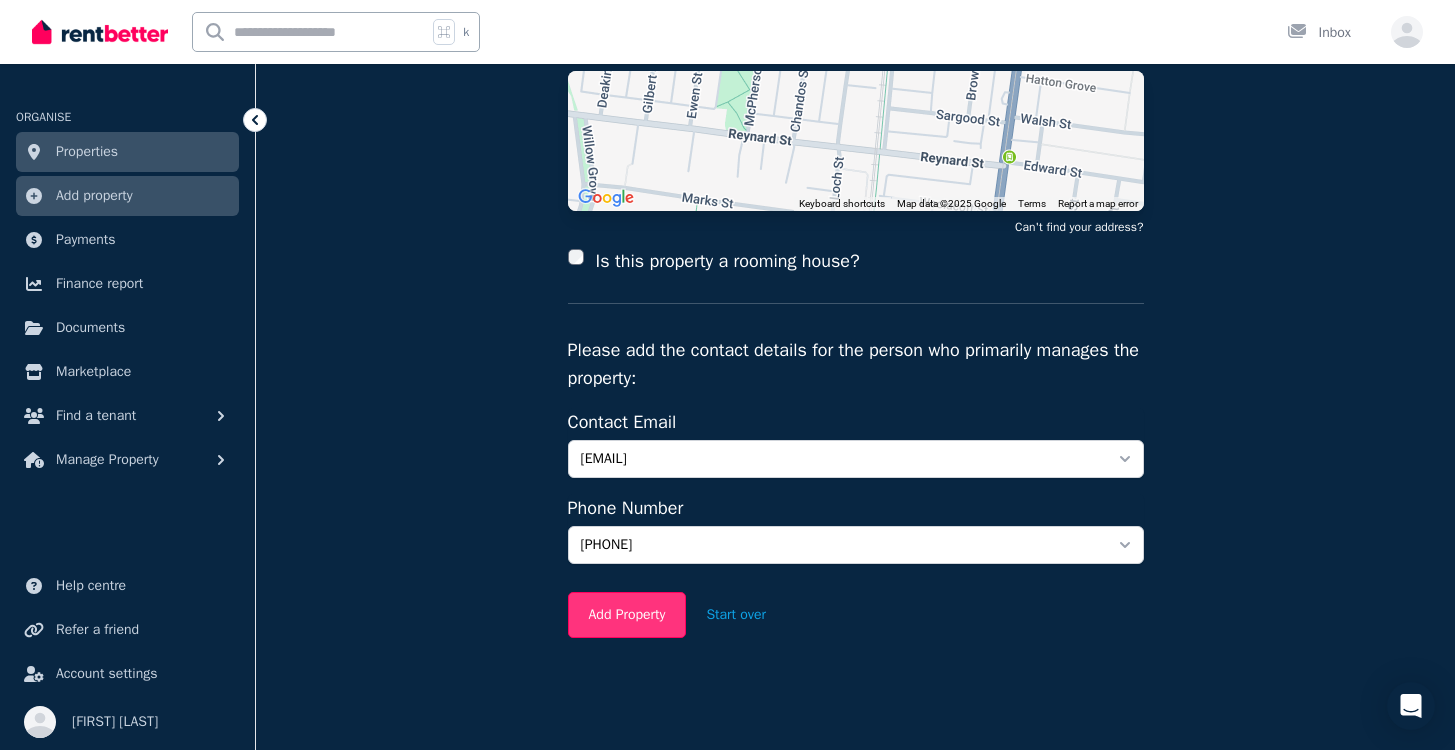 click on "Add Property" at bounding box center (627, 615) 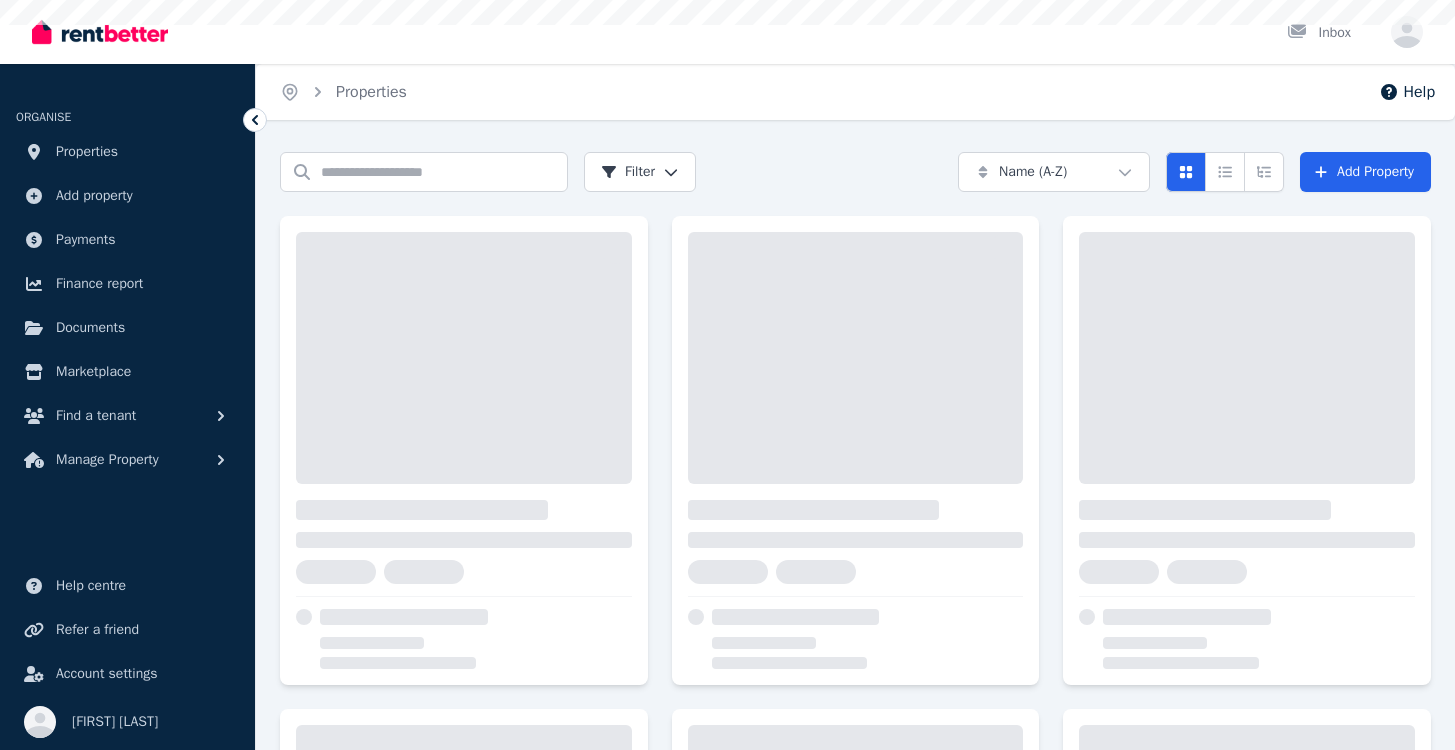 scroll, scrollTop: 0, scrollLeft: 0, axis: both 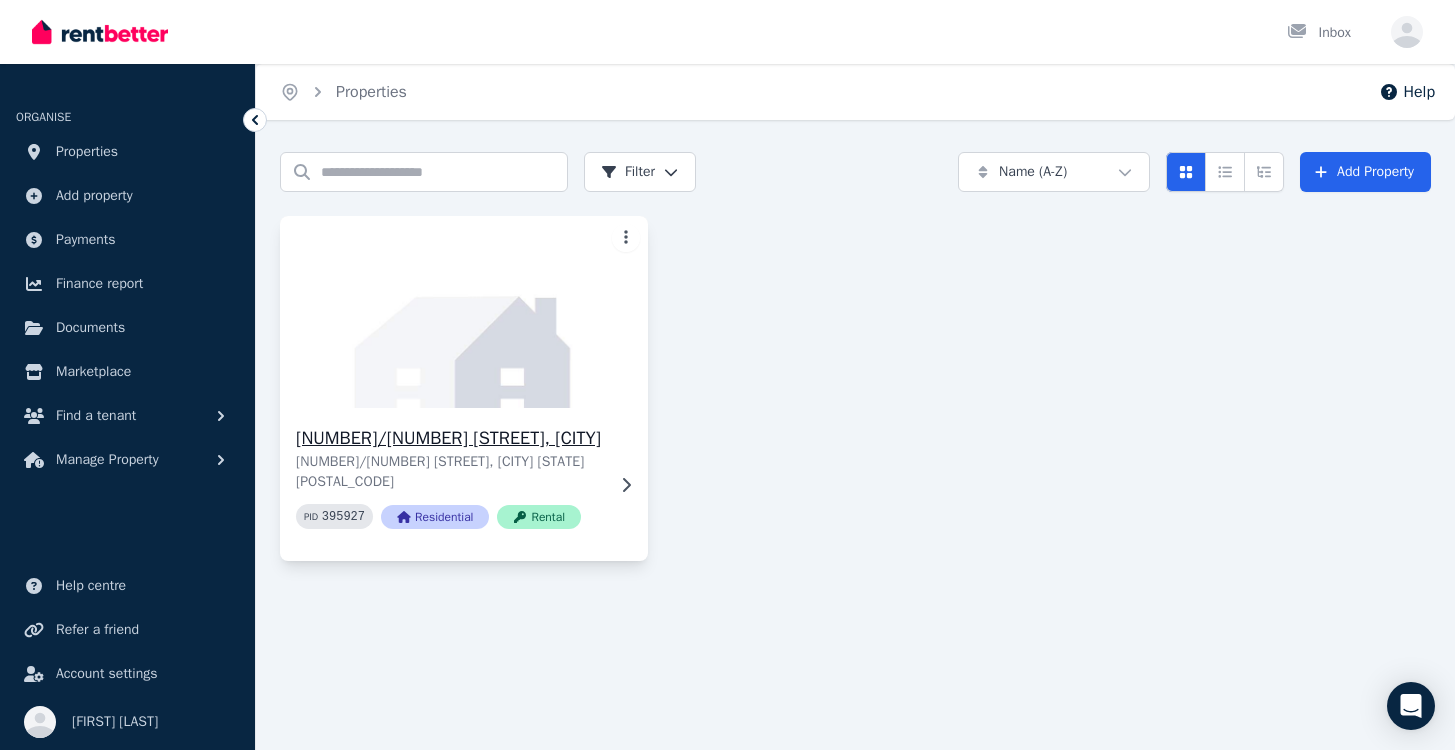 click on "10/50-66 Reynard St, Coburg VIC 3058" at bounding box center [450, 472] 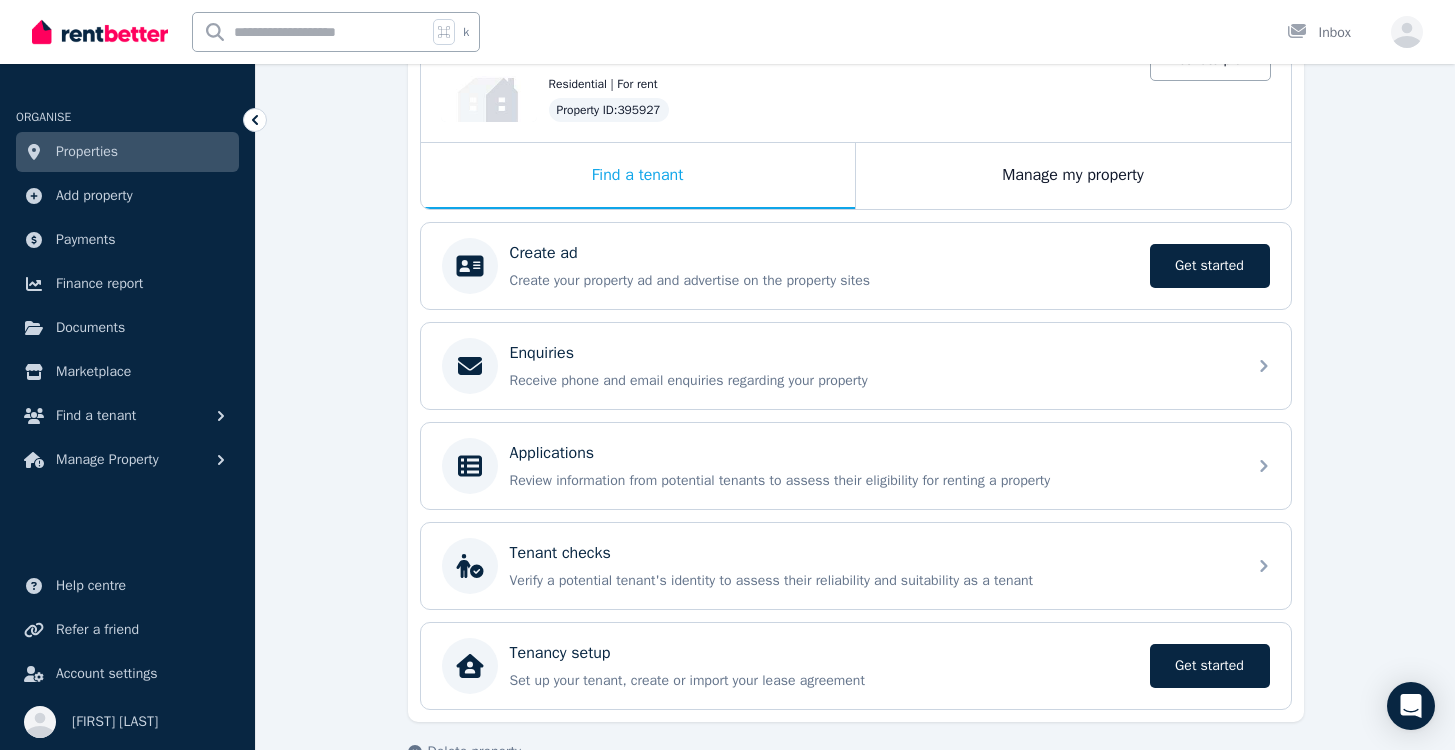 scroll, scrollTop: 0, scrollLeft: 0, axis: both 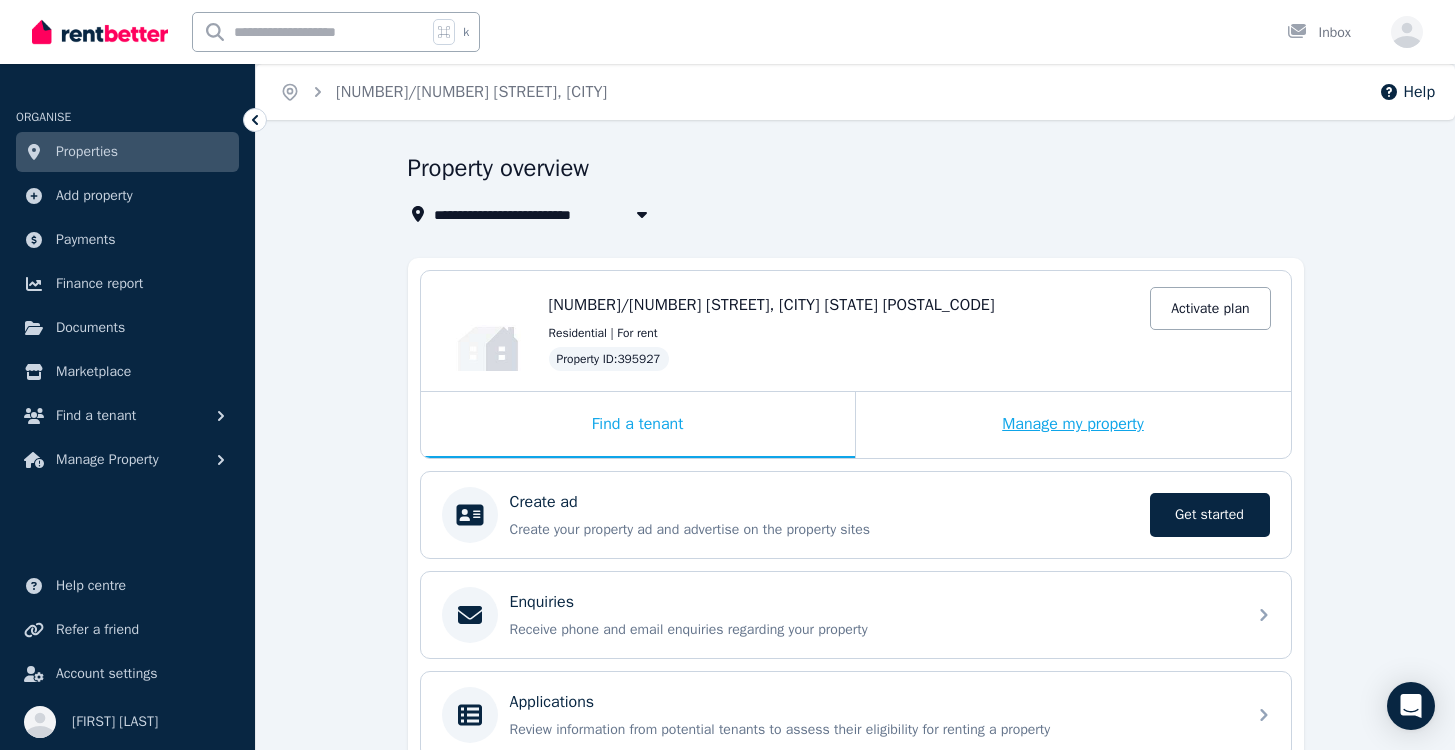 click on "Manage my property" at bounding box center (1073, 425) 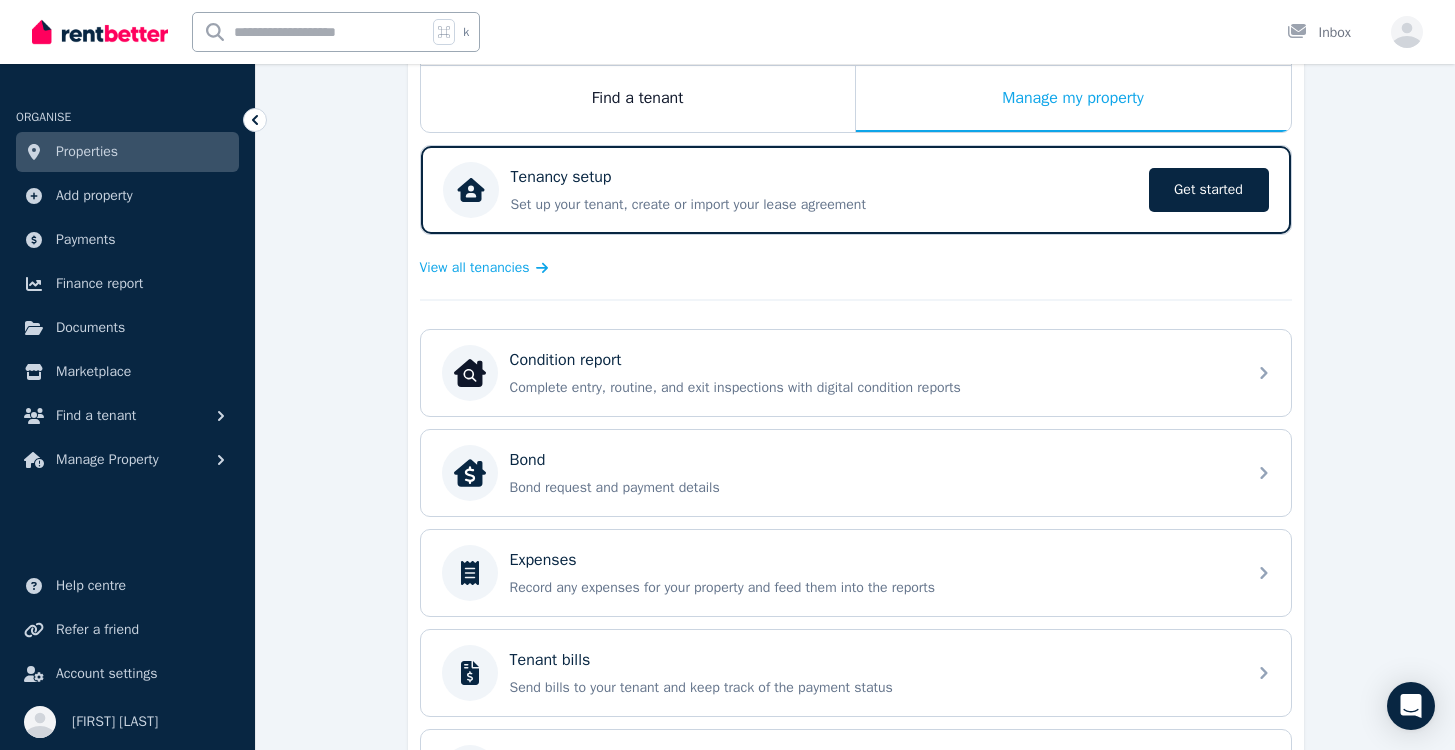 scroll, scrollTop: 0, scrollLeft: 0, axis: both 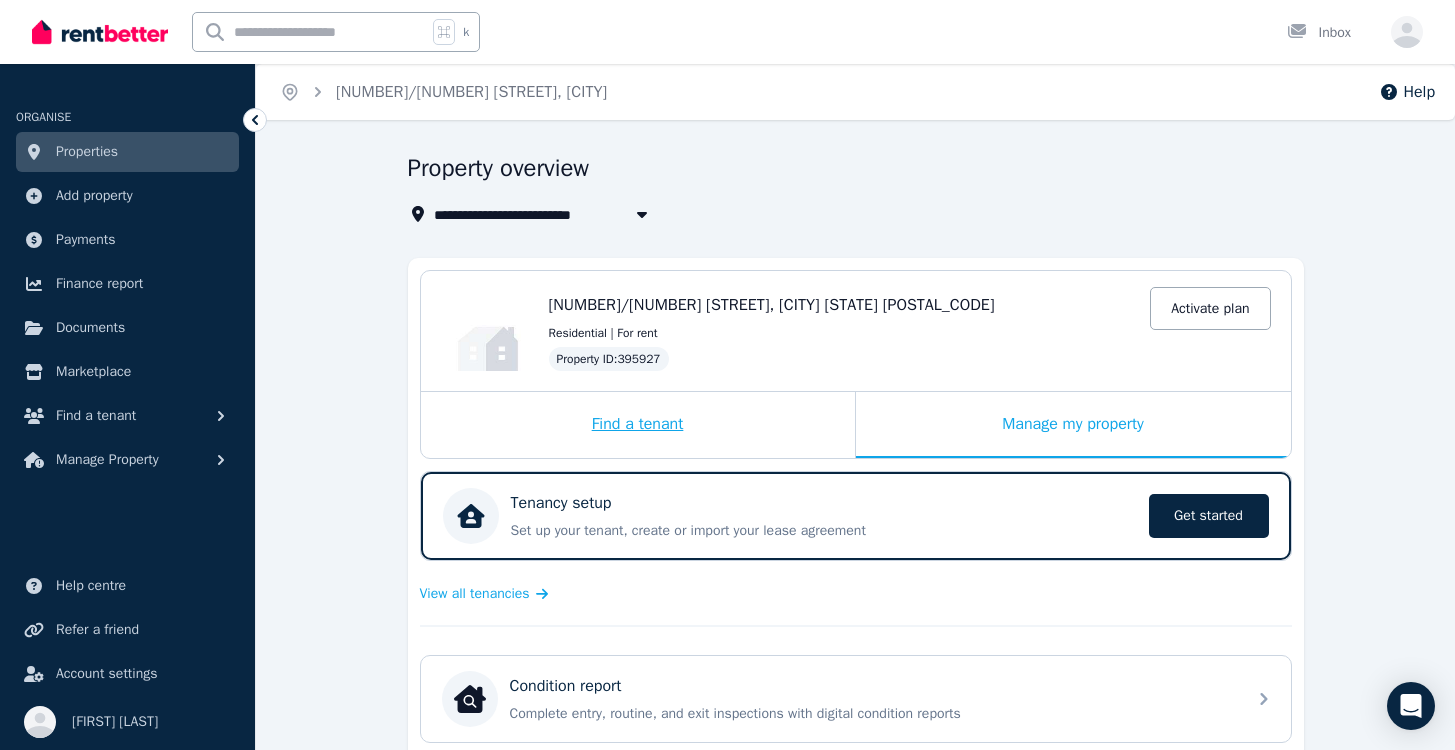 click on "Find a tenant" at bounding box center [638, 425] 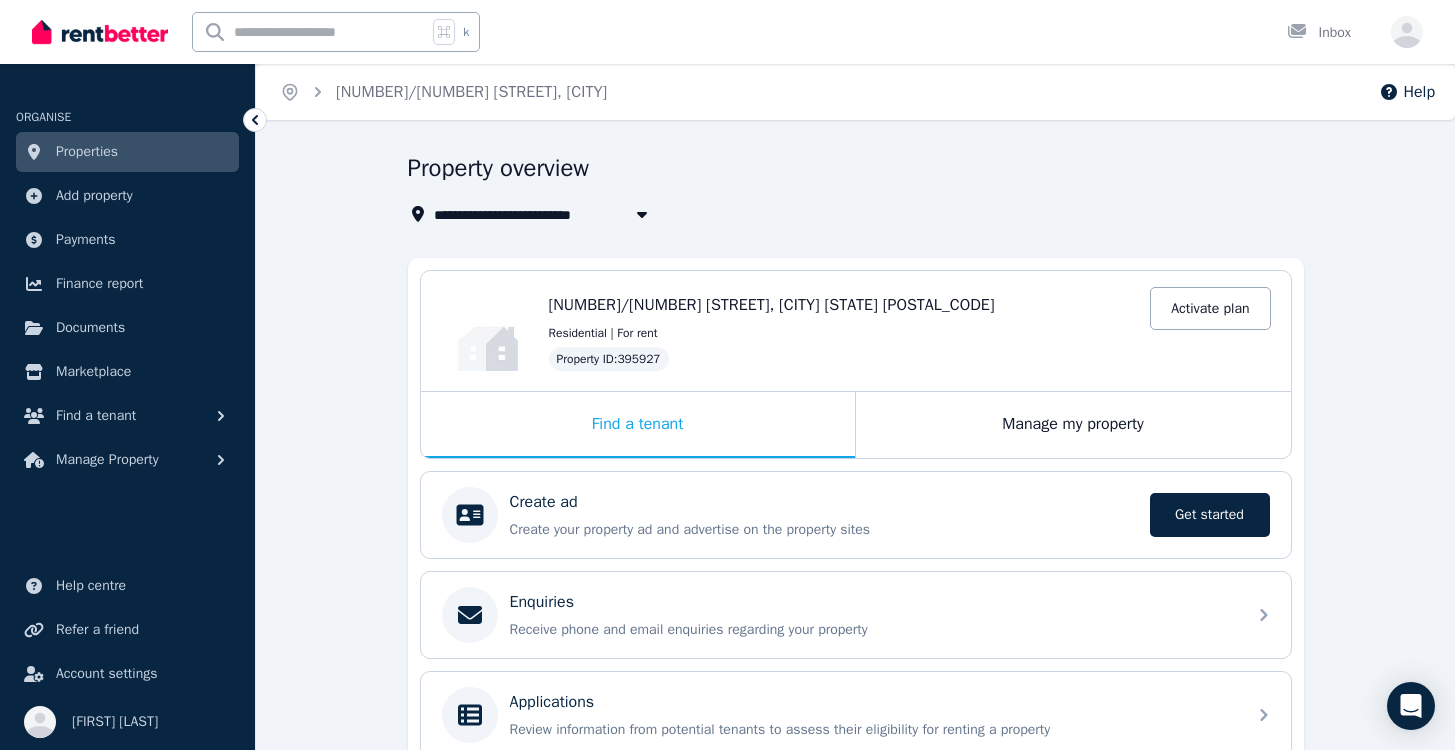 click on "**********" at bounding box center (855, 599) 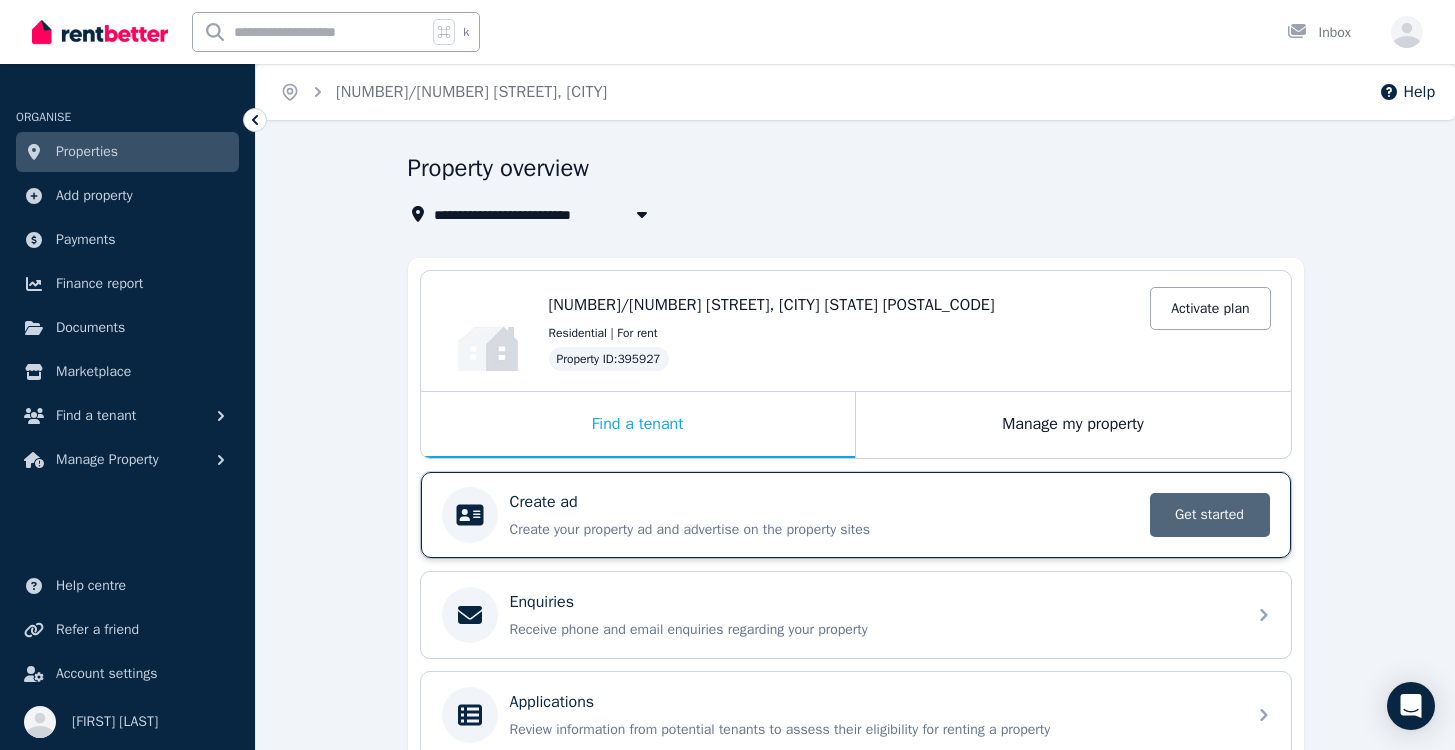 click on "Get started" at bounding box center (1210, 515) 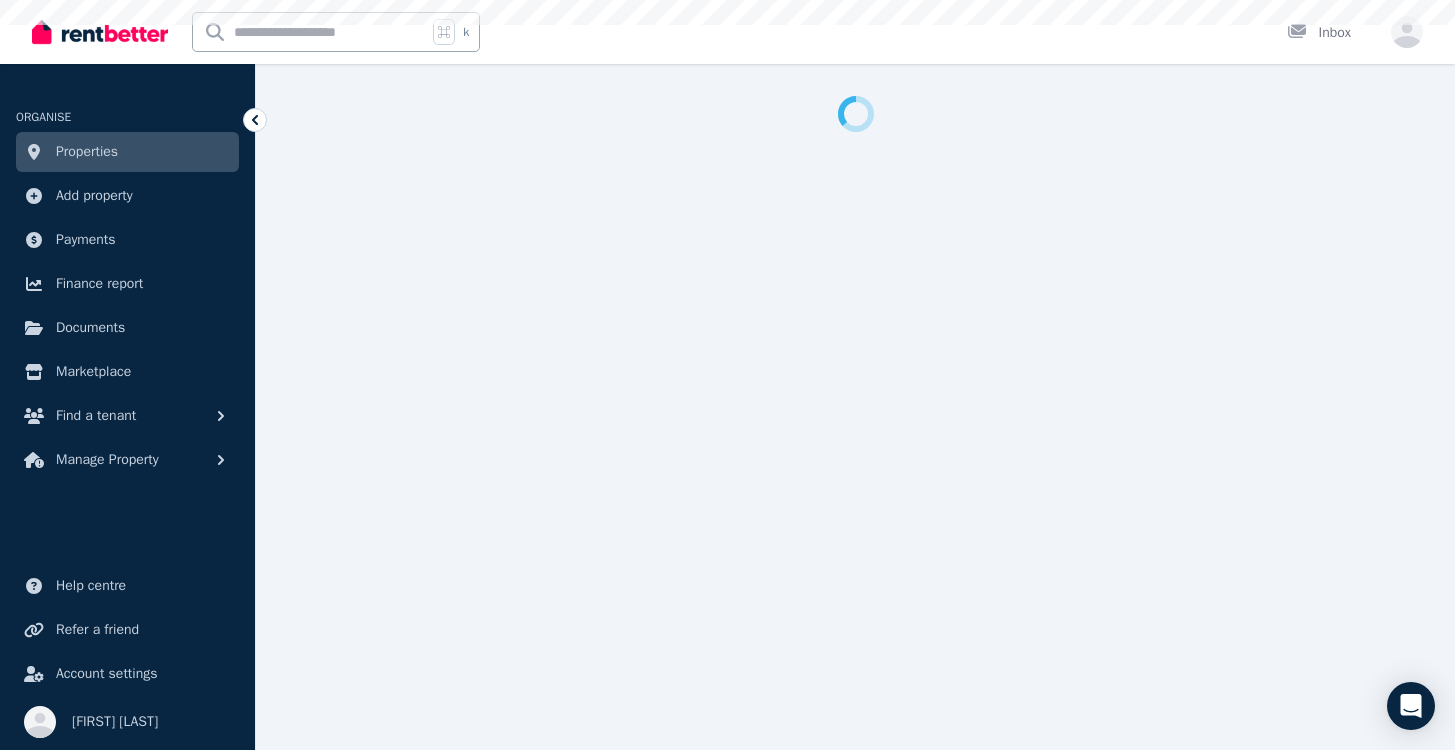 select on "***" 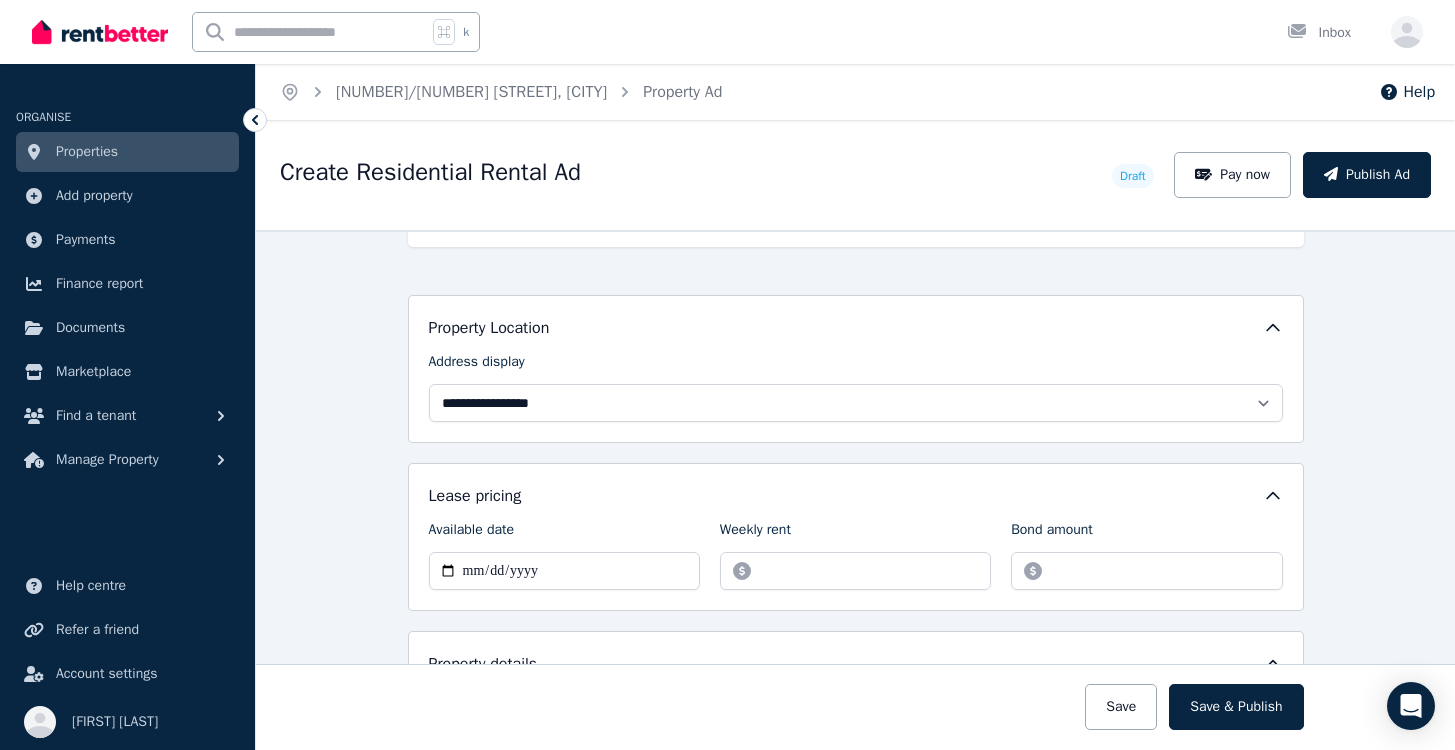 scroll, scrollTop: 422, scrollLeft: 0, axis: vertical 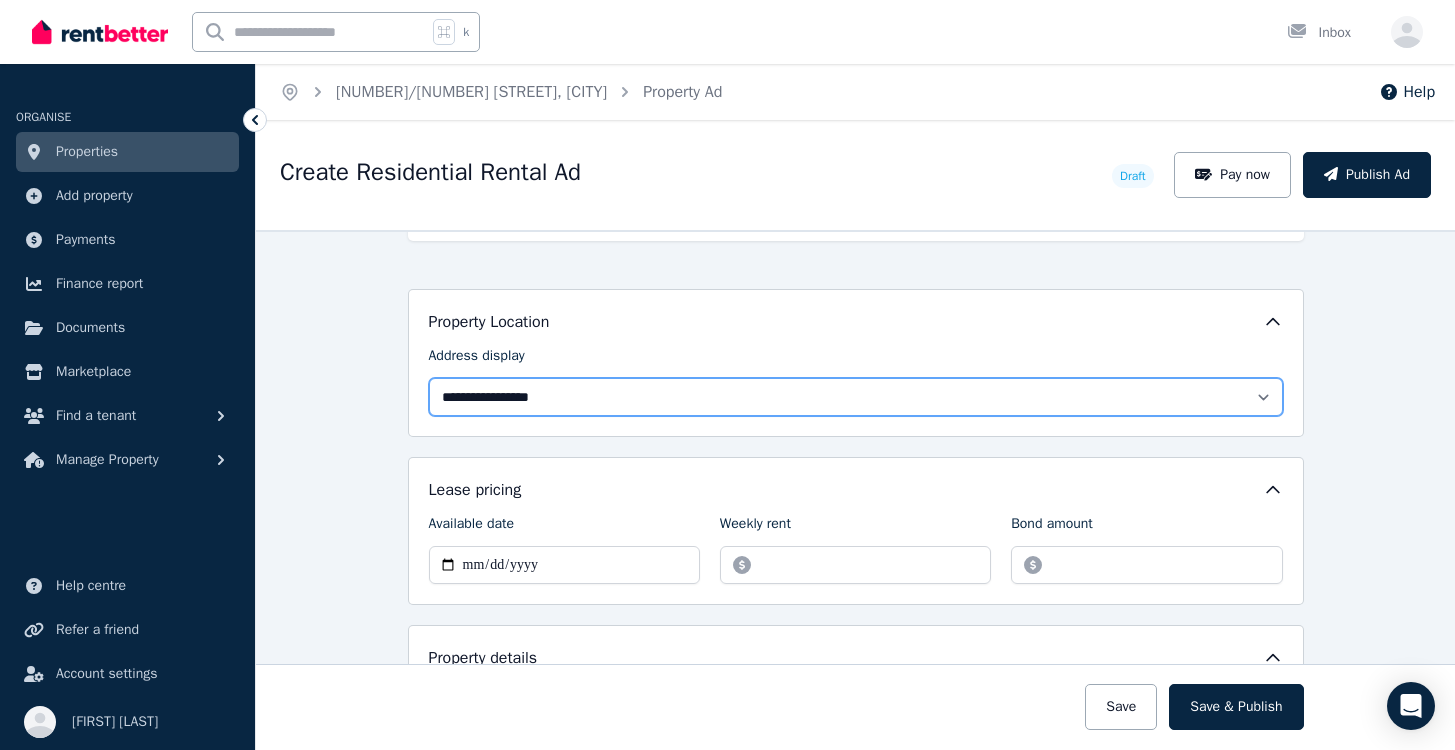 click on "**********" at bounding box center [856, 397] 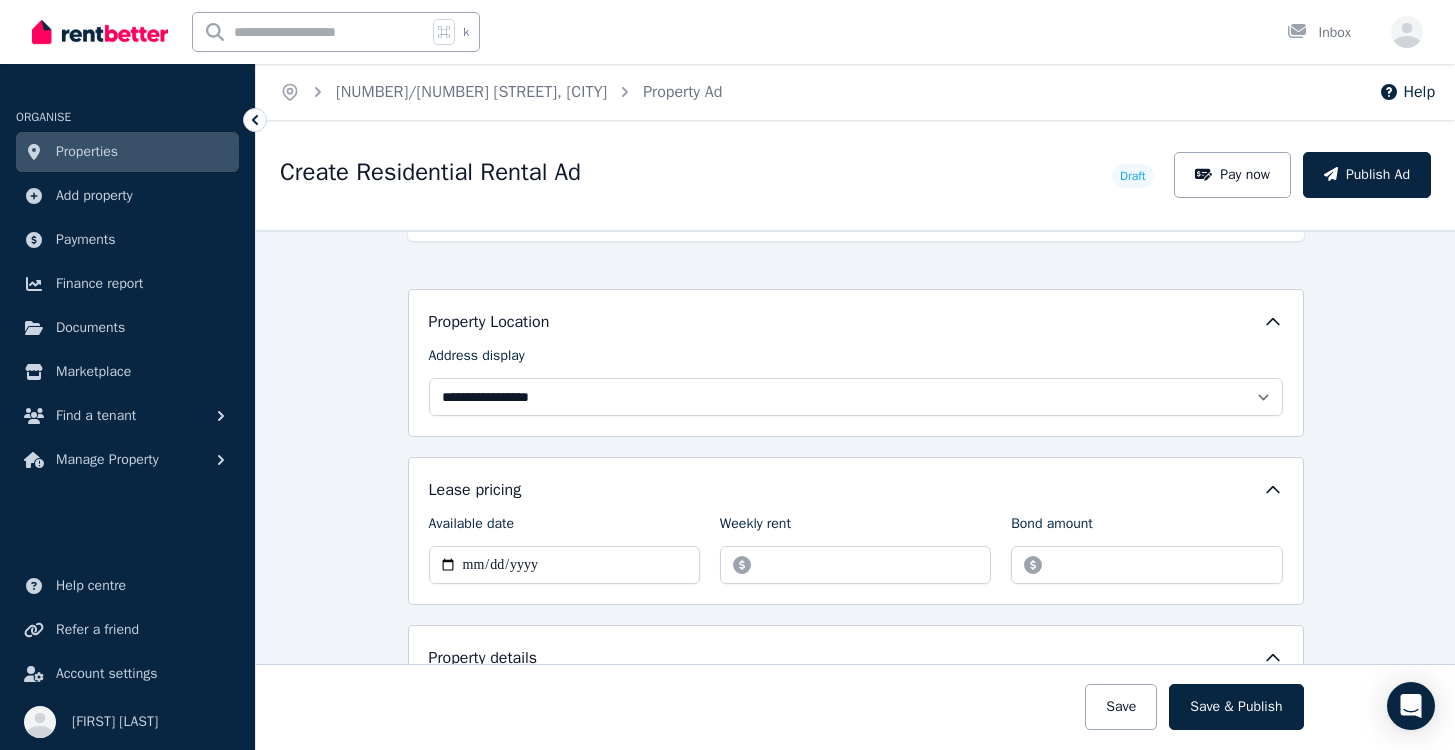 click on "**********" at bounding box center [855, 490] 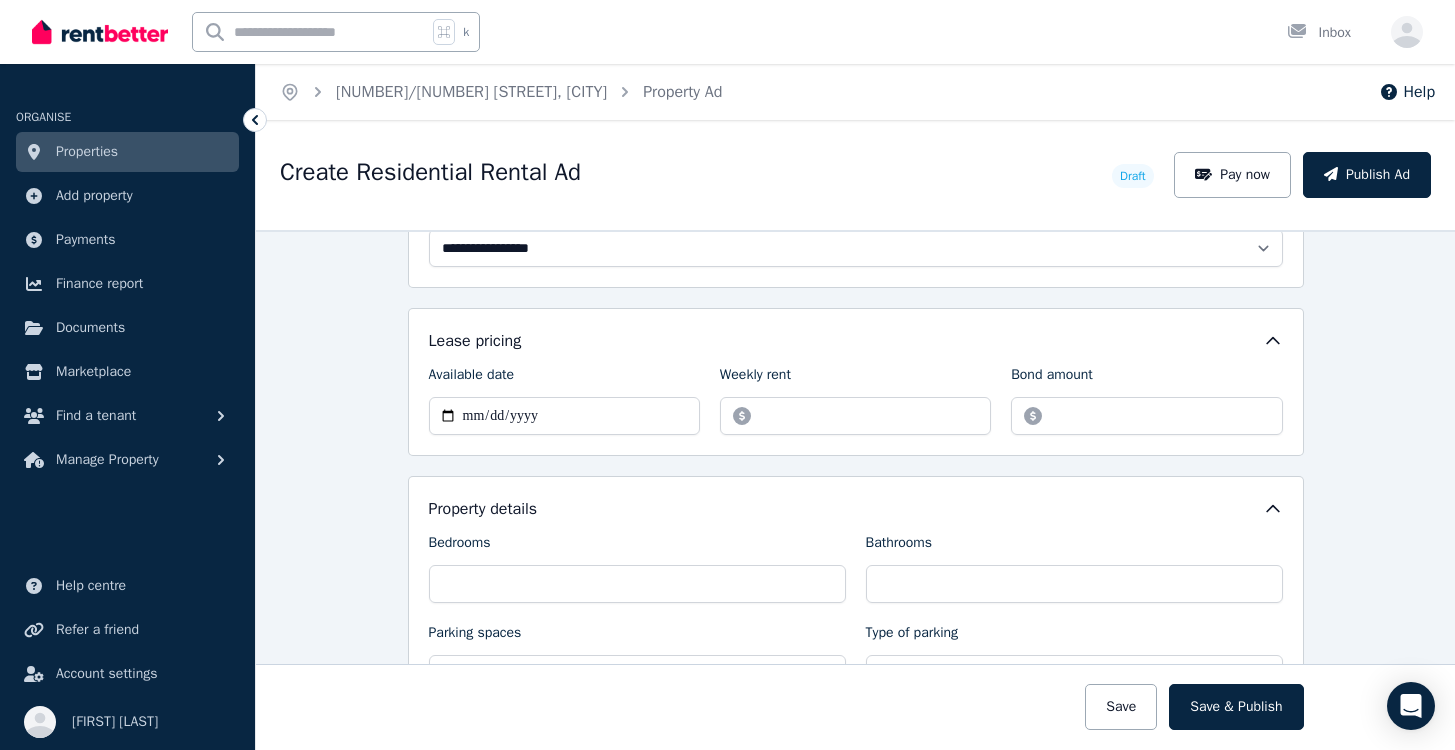 scroll, scrollTop: 594, scrollLeft: 0, axis: vertical 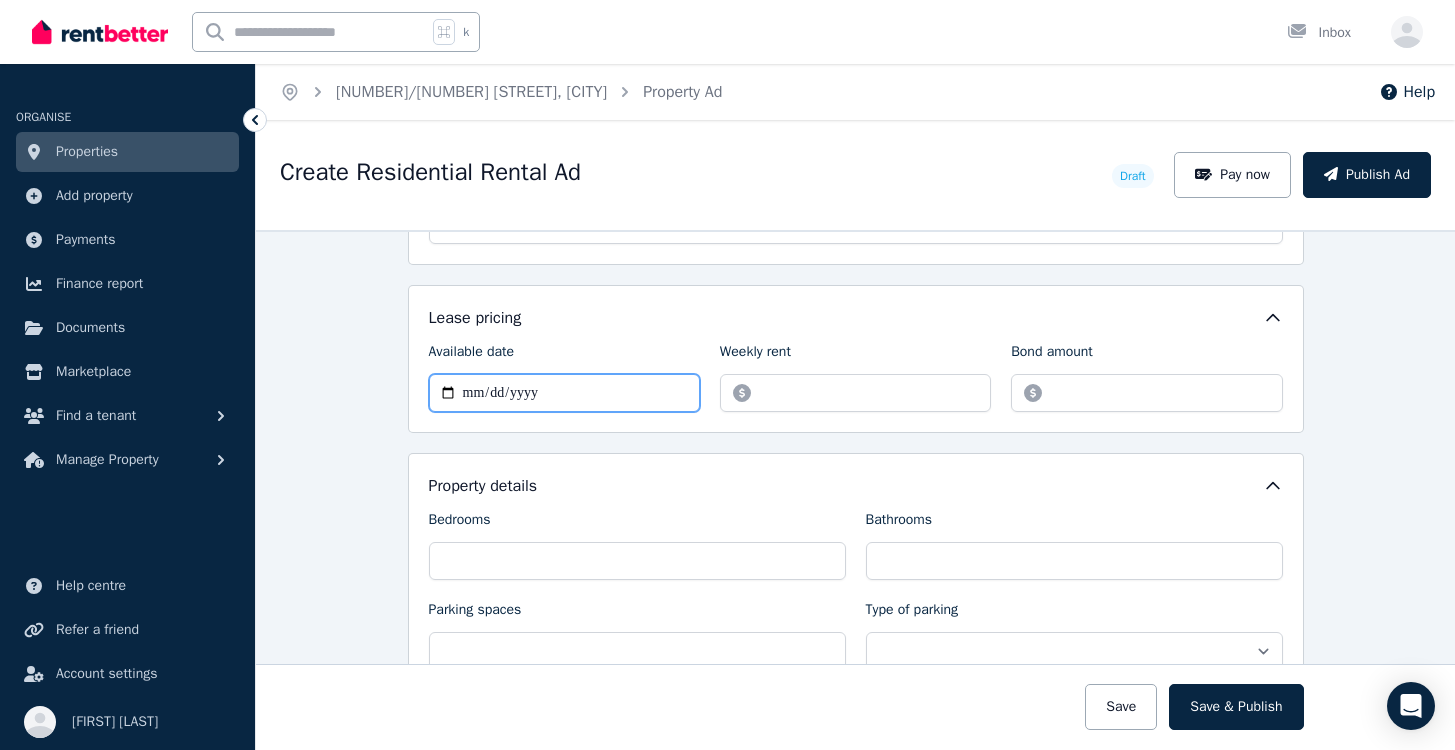 click on "Available date" at bounding box center [564, 393] 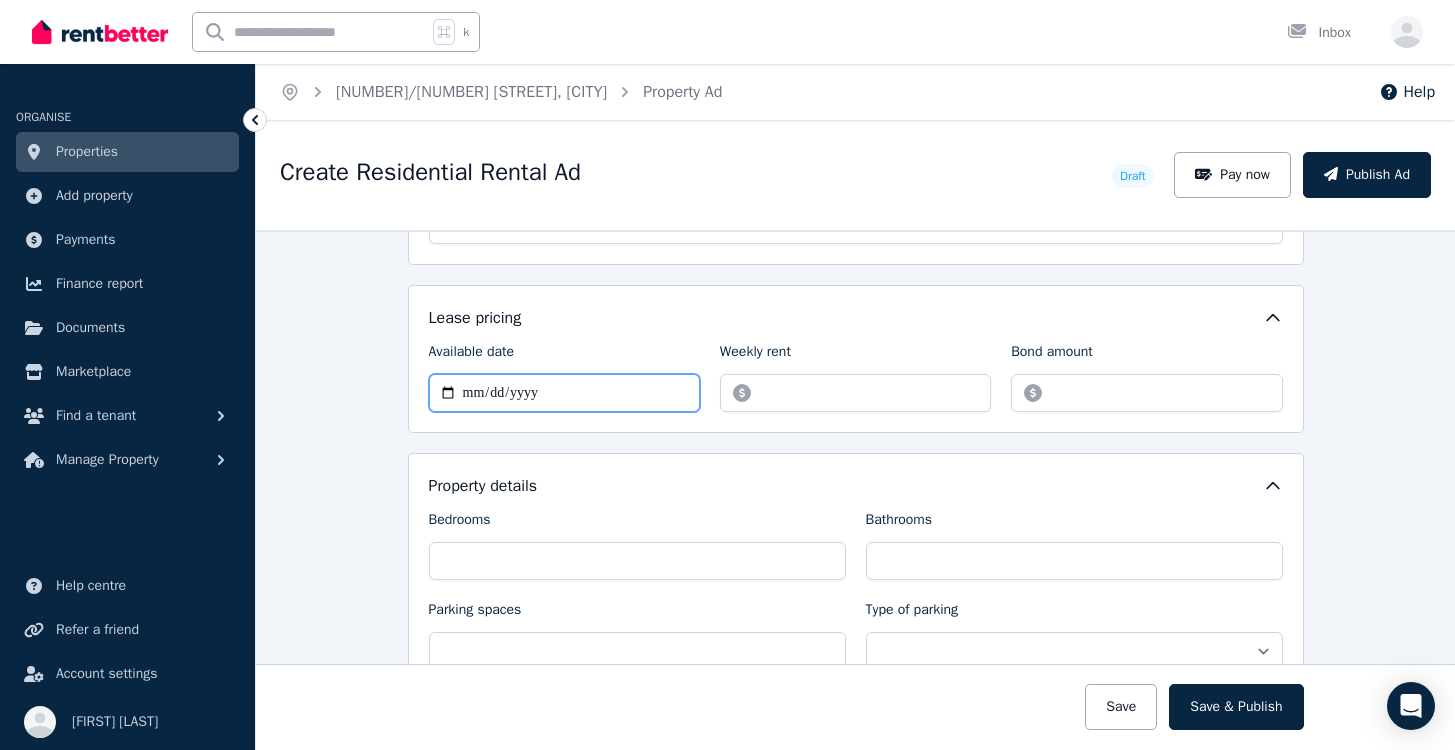 type on "**********" 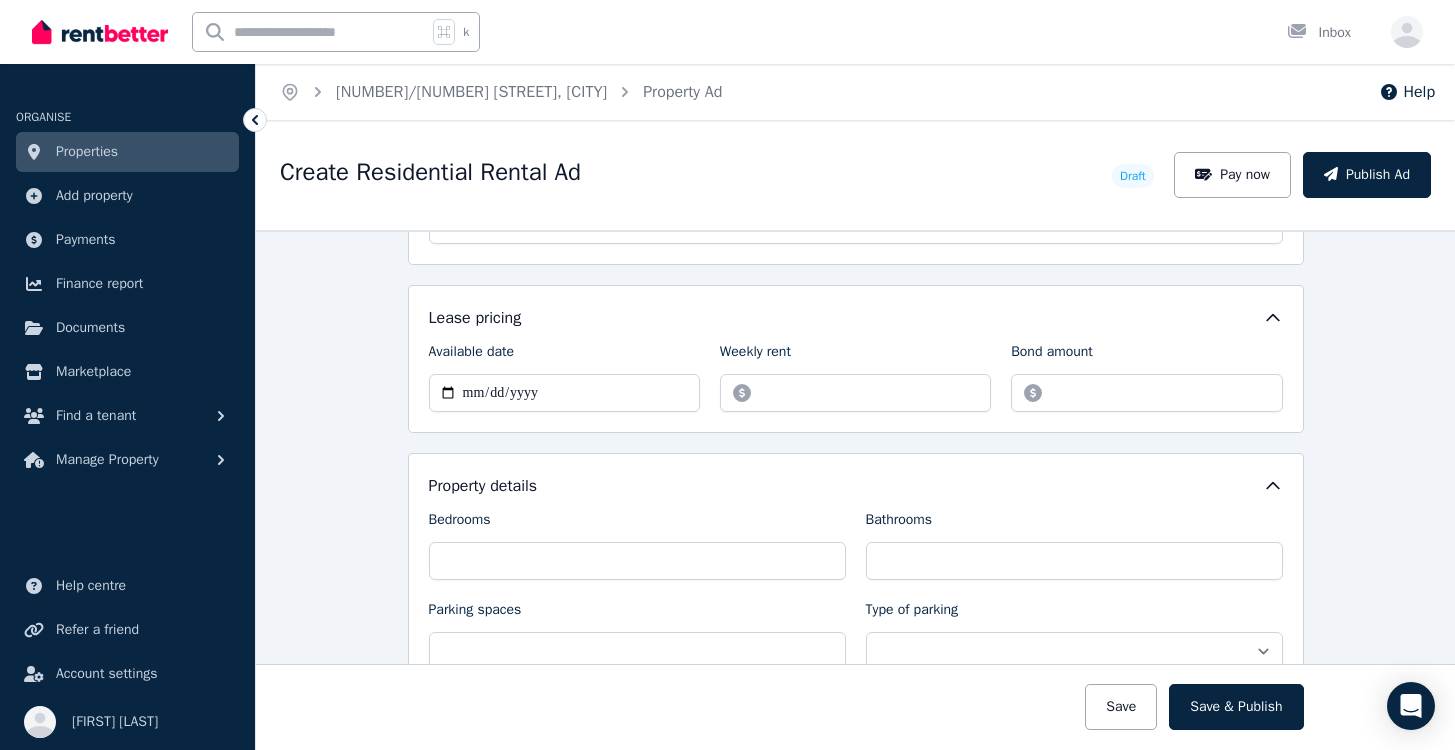 click on "**********" at bounding box center [856, 359] 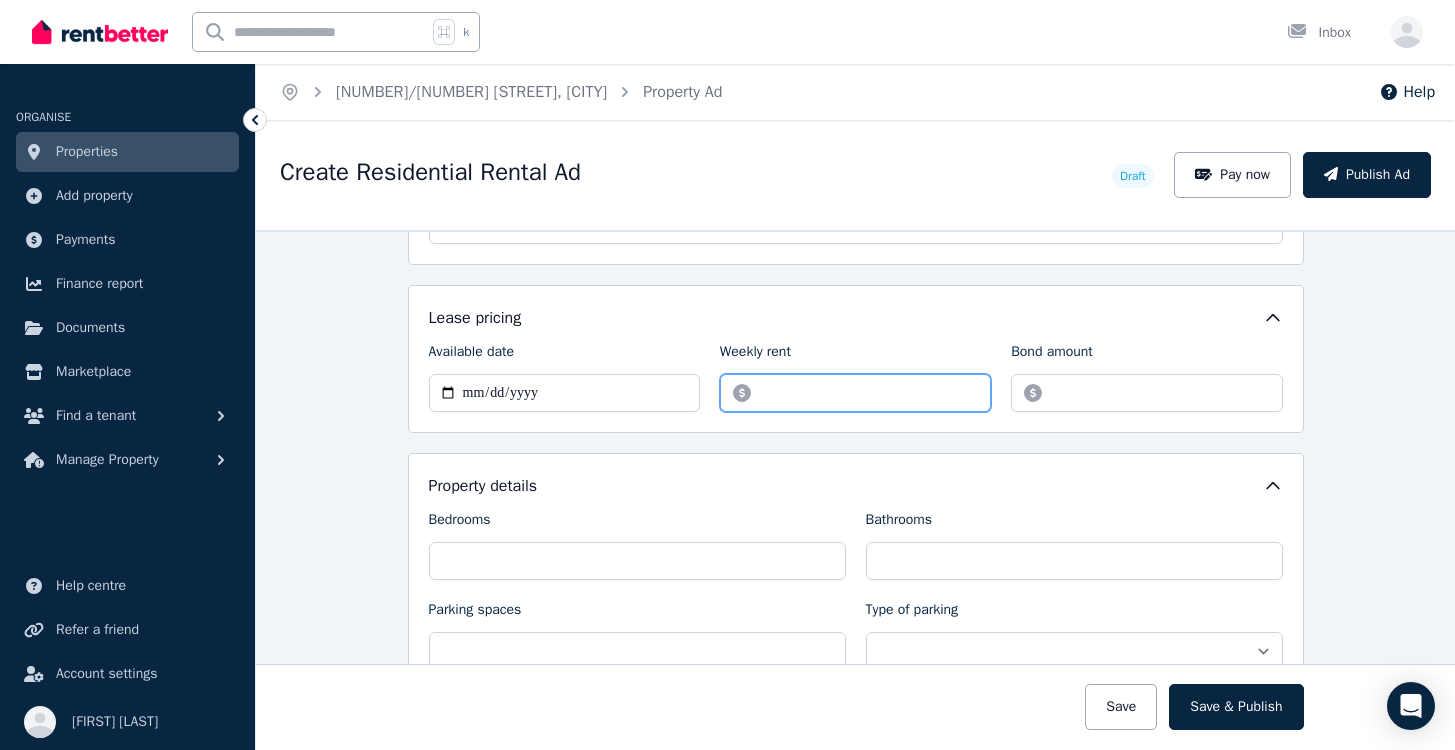click on "Weekly rent" at bounding box center [855, 393] 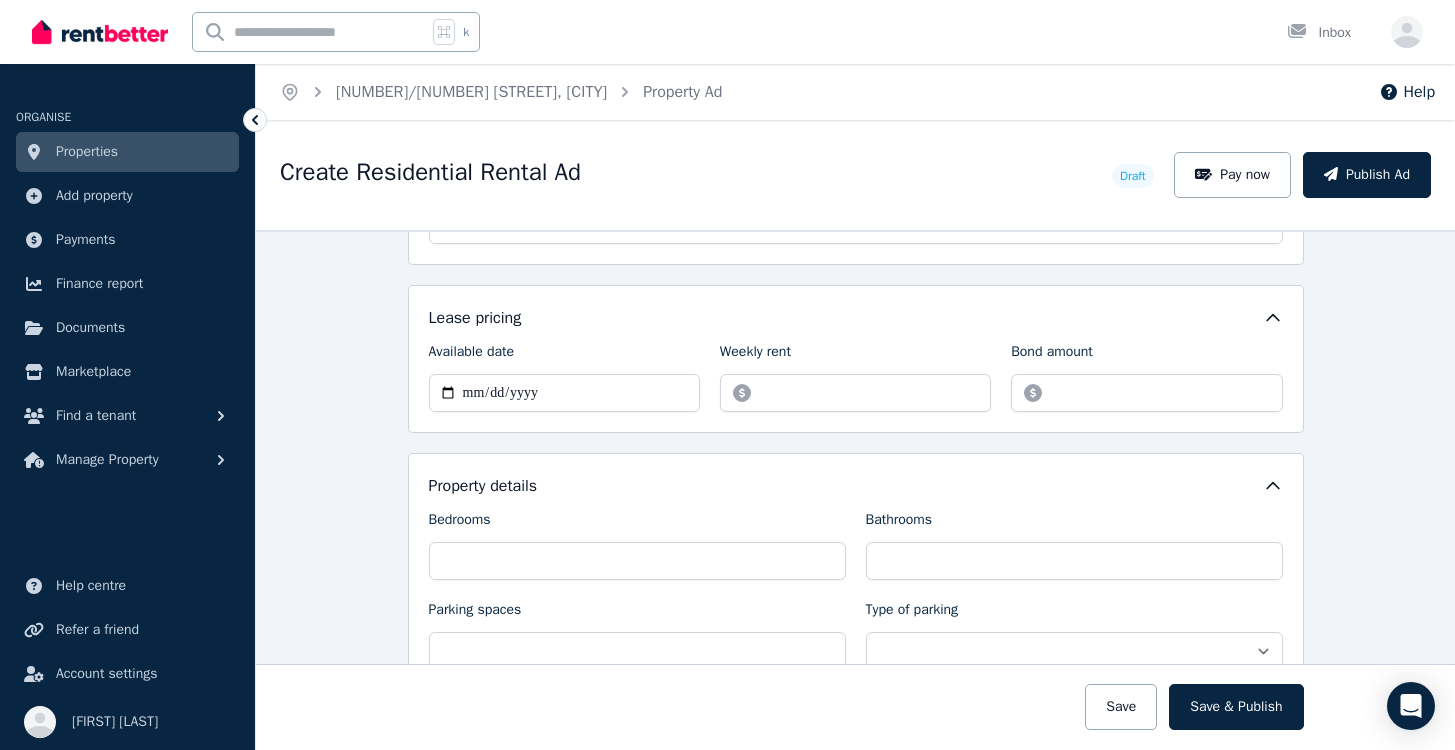 click on "Lease pricing" at bounding box center [856, 318] 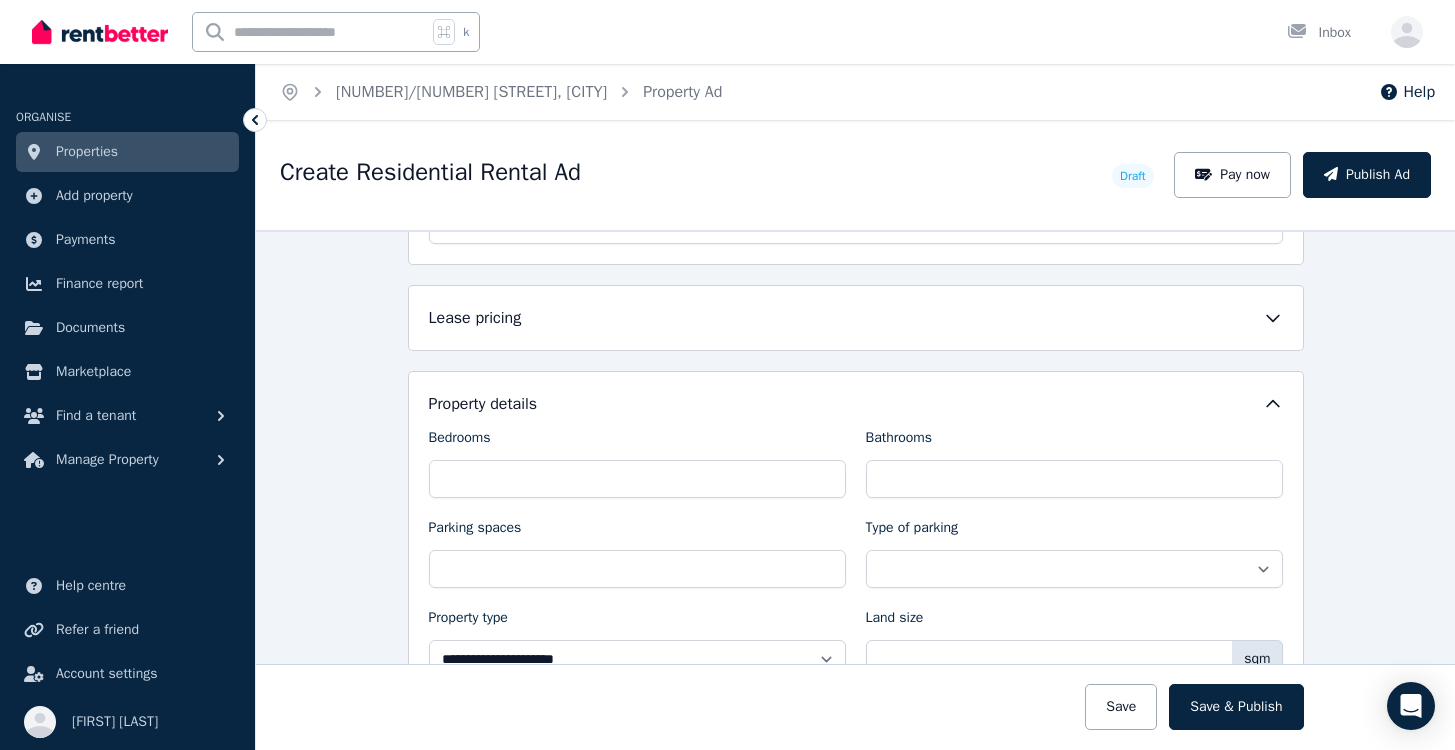 click on "Lease pricing" at bounding box center (856, 318) 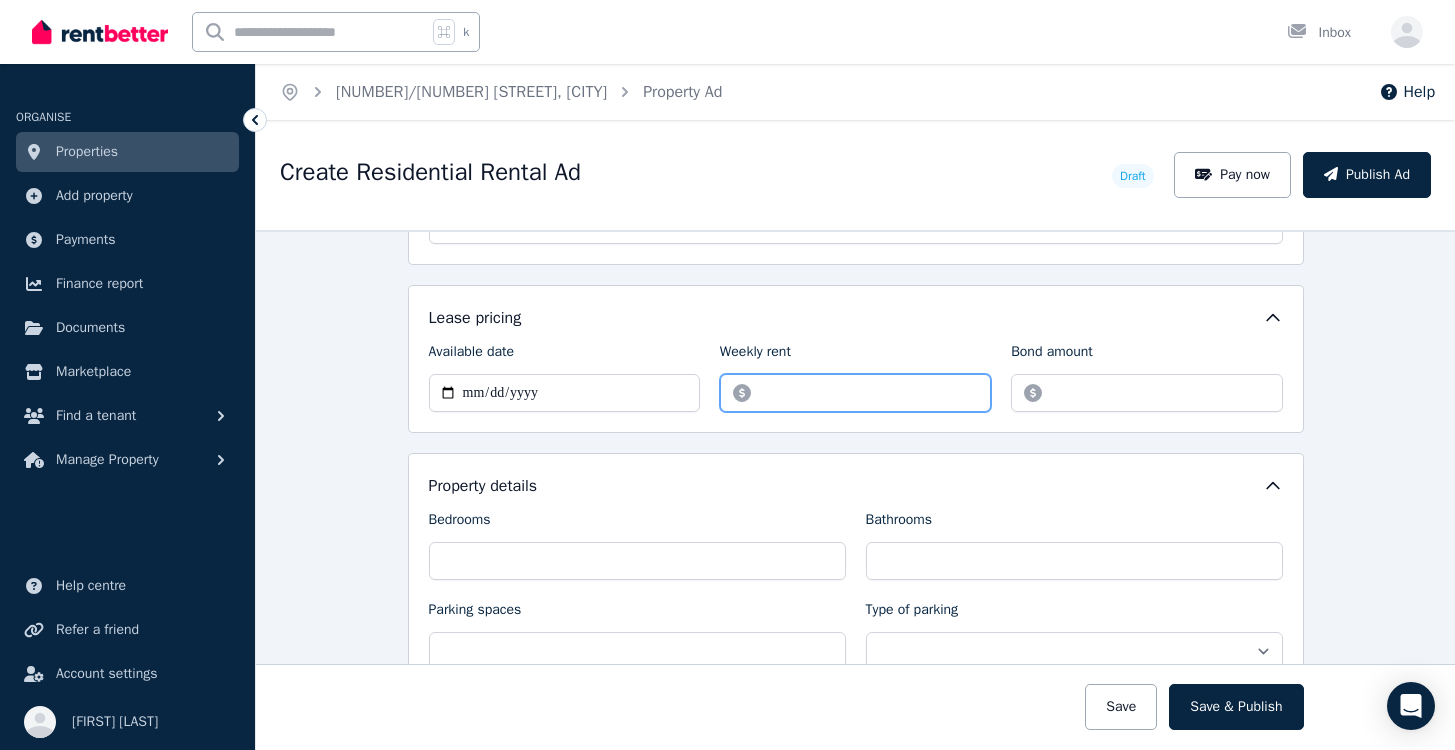 click on "Weekly rent" at bounding box center (855, 393) 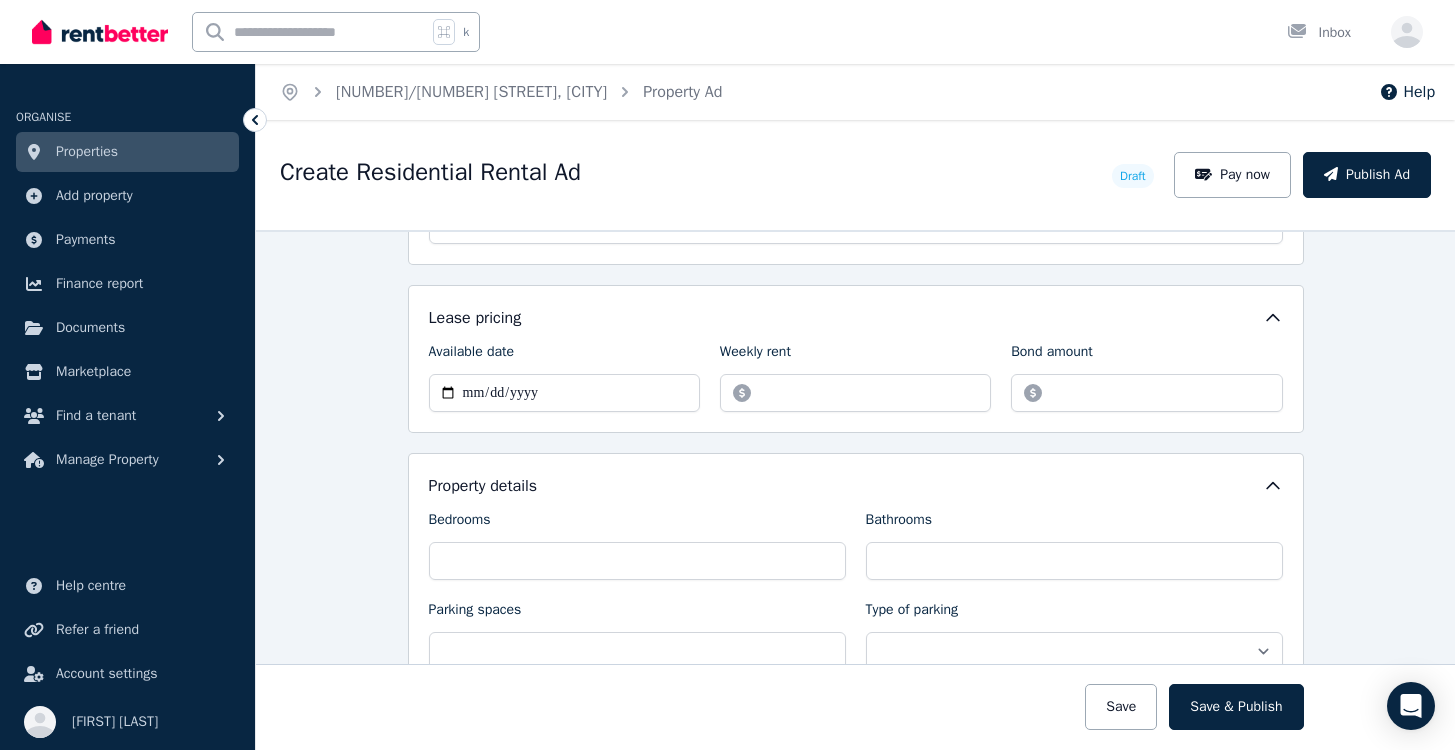 click on "**********" at bounding box center (856, 359) 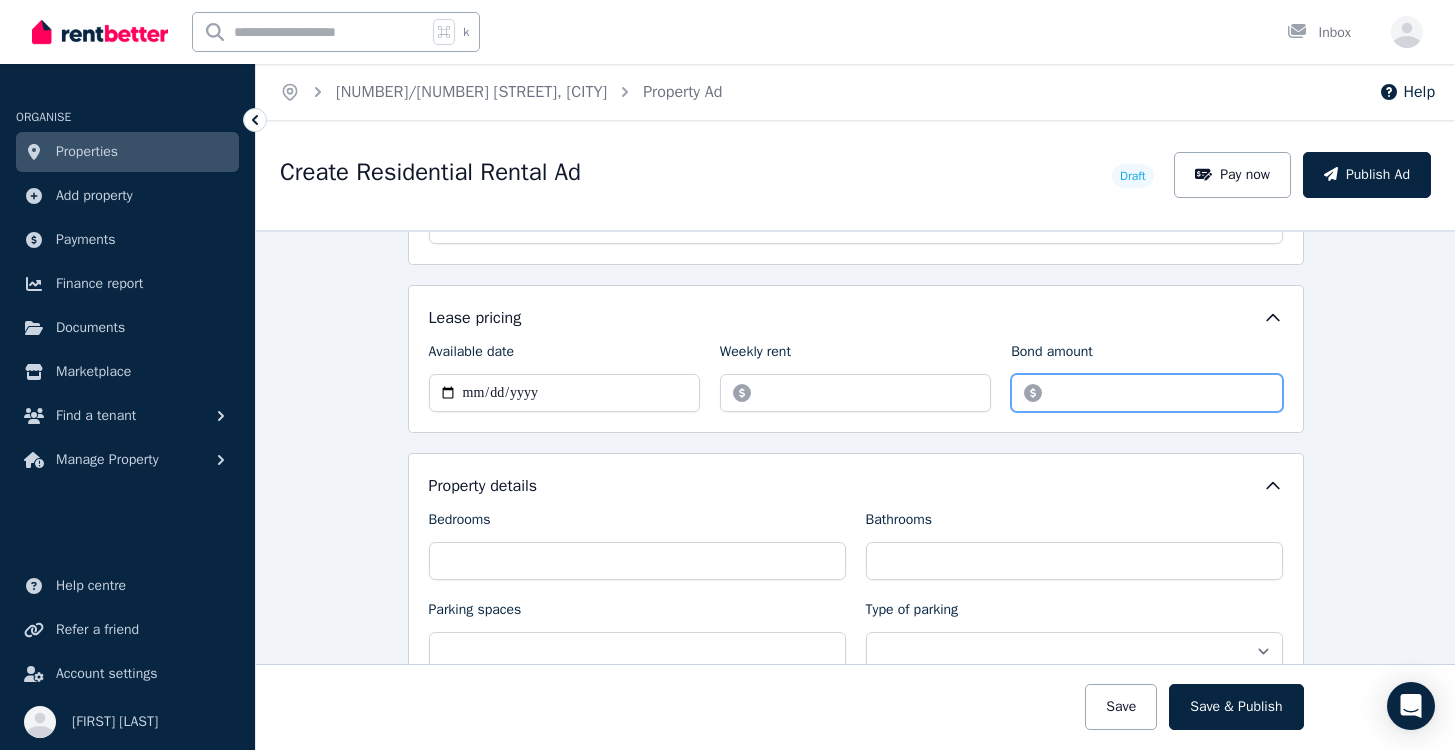 click on "Bond amount" at bounding box center [1146, 393] 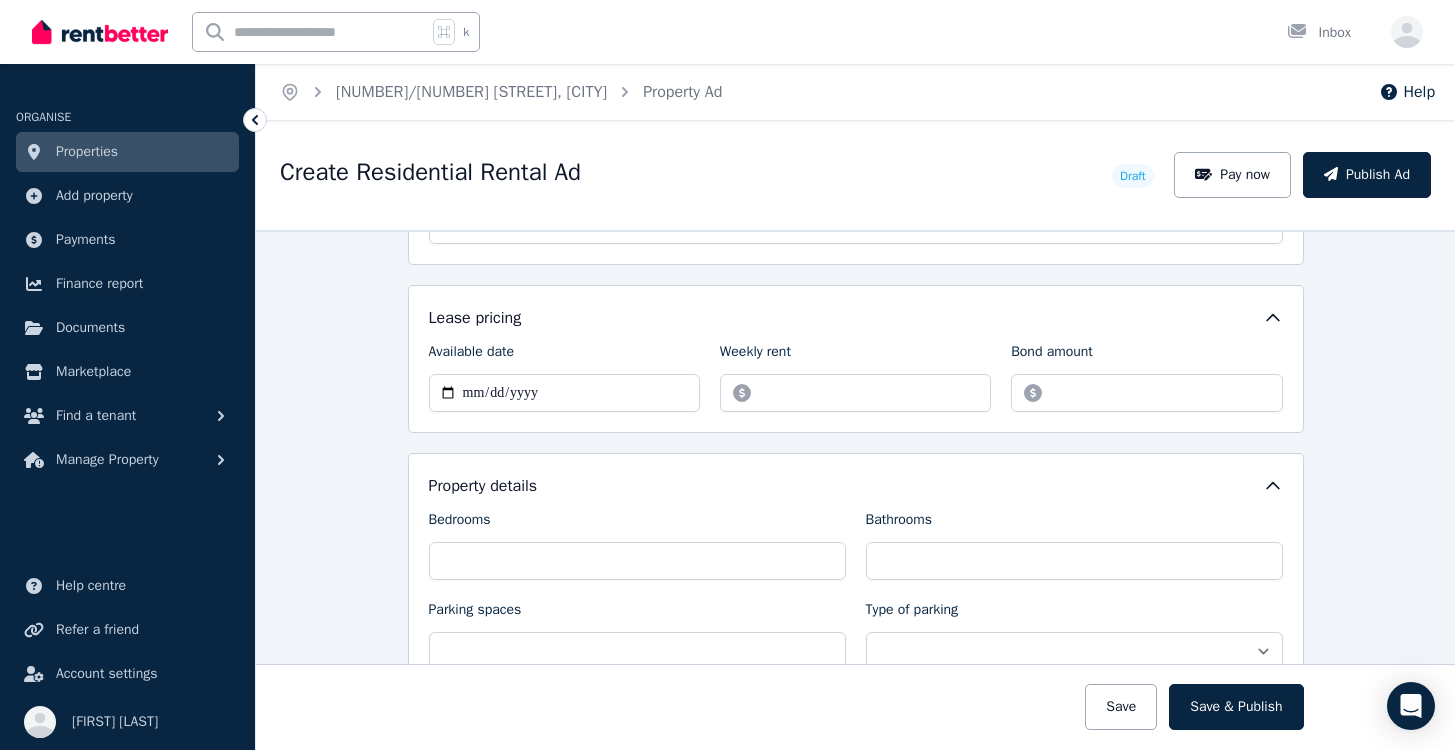 click on "**********" at bounding box center (856, 1376) 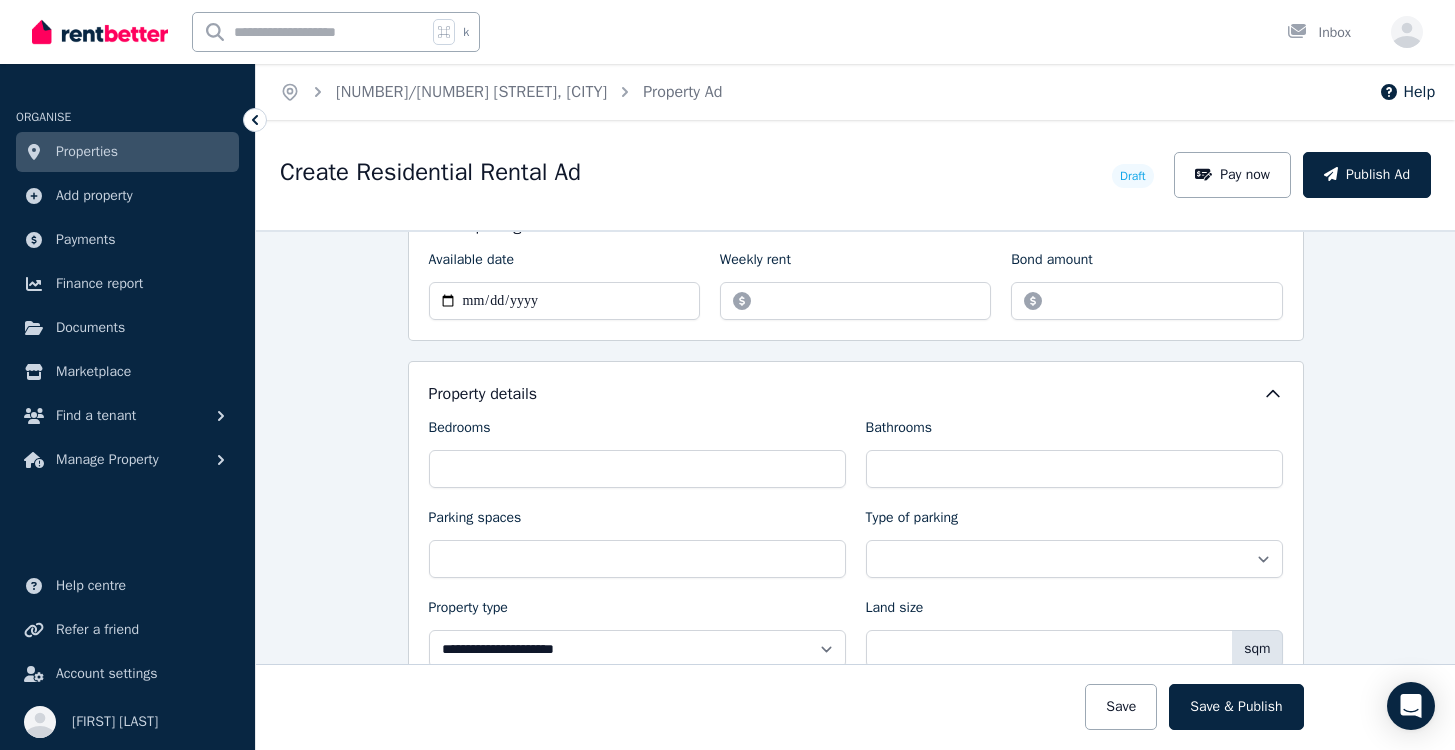 scroll, scrollTop: 688, scrollLeft: 0, axis: vertical 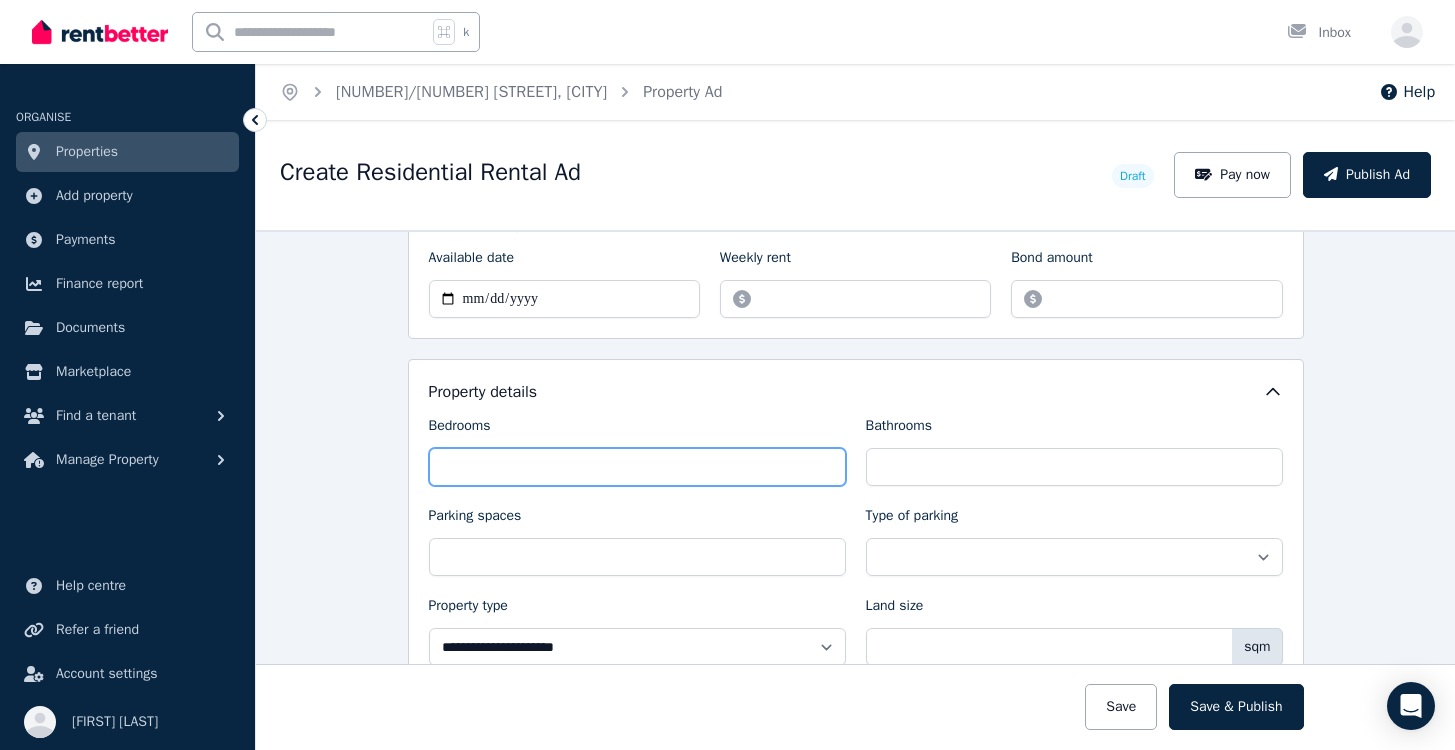 click on "Bedrooms" at bounding box center [637, 467] 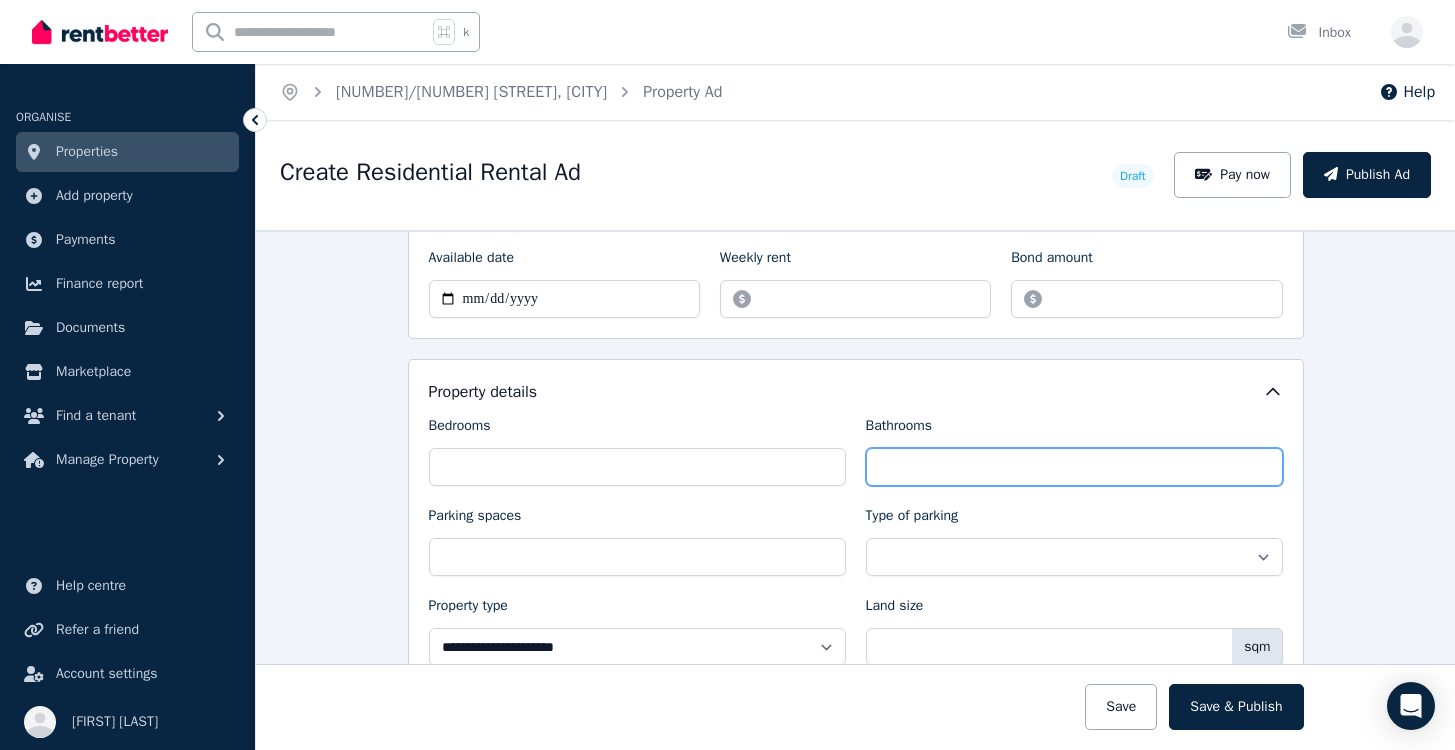 click on "Bathrooms" at bounding box center (1074, 467) 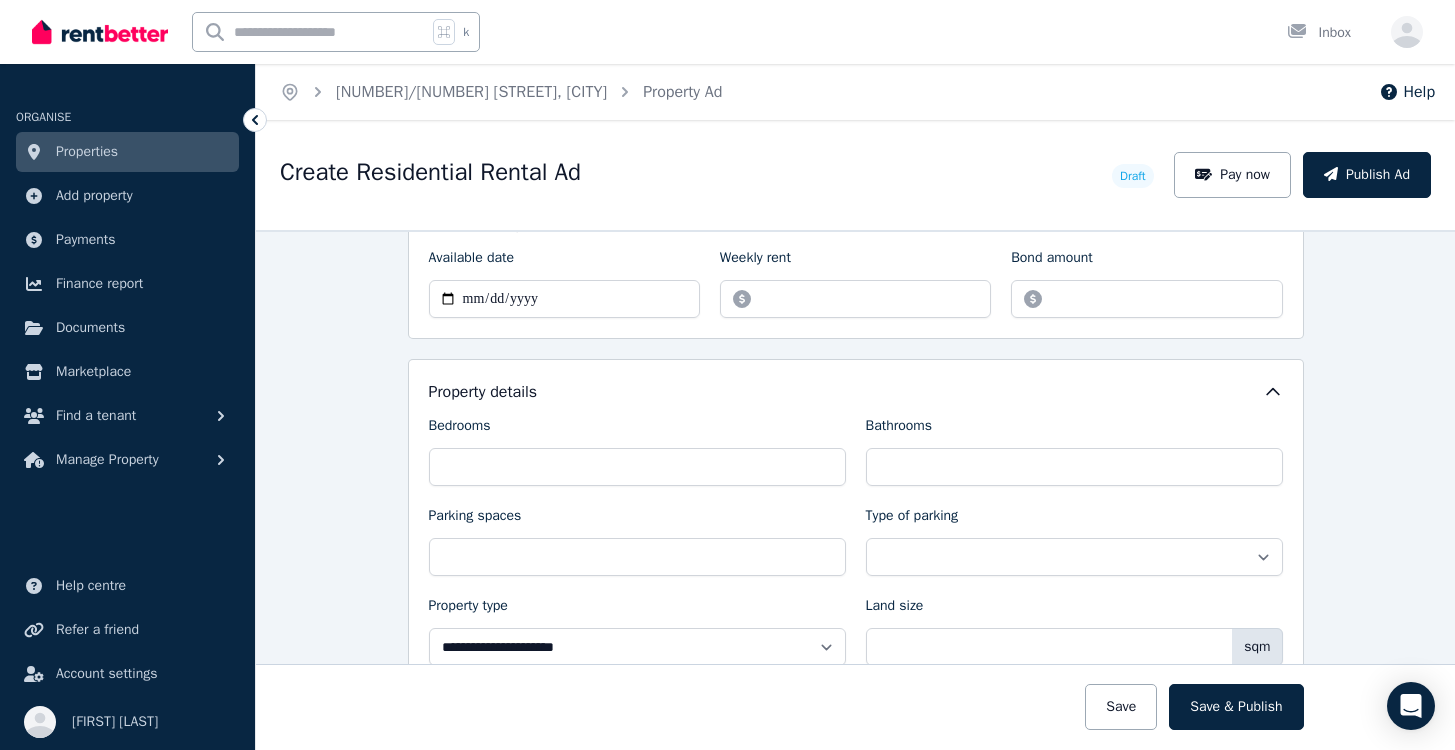 click on "**********" at bounding box center (855, 490) 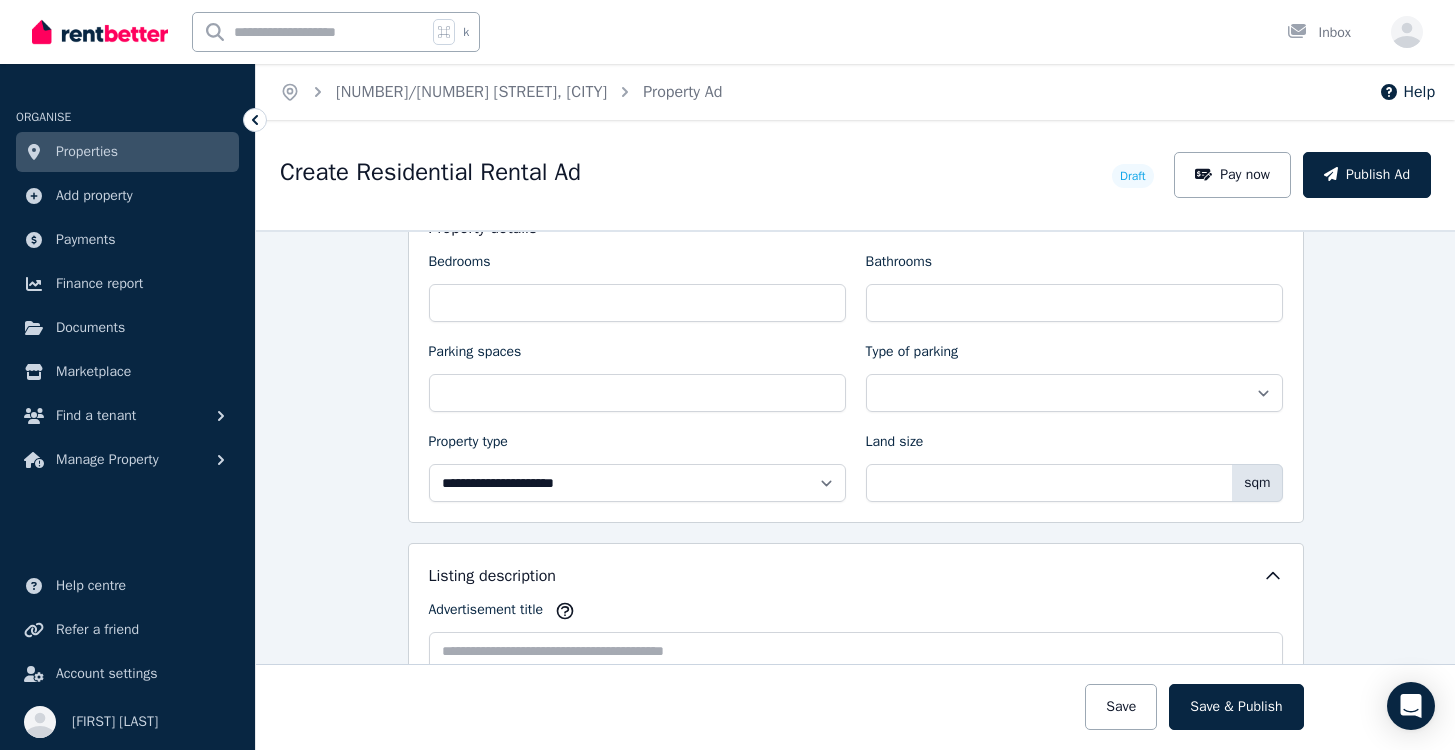 scroll, scrollTop: 839, scrollLeft: 0, axis: vertical 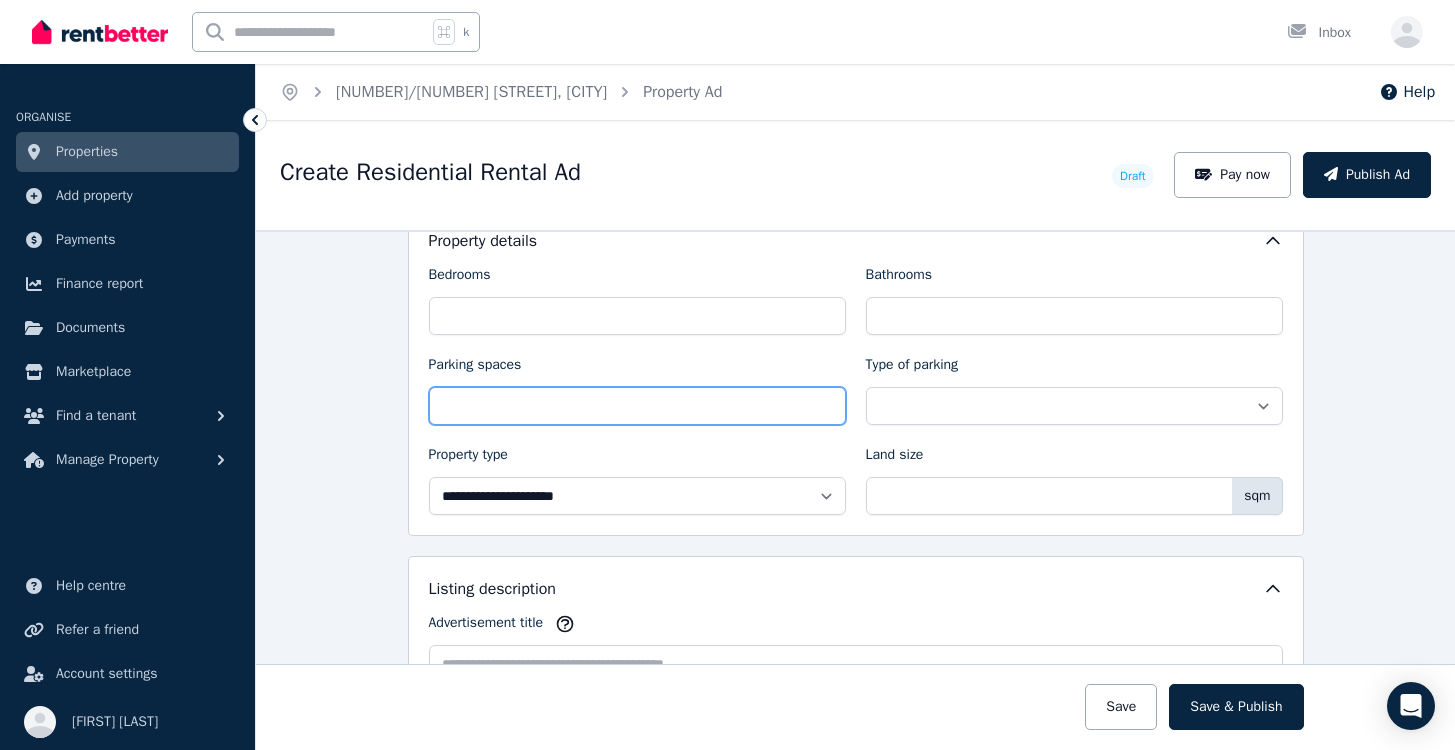 click on "Parking spaces" at bounding box center (637, 406) 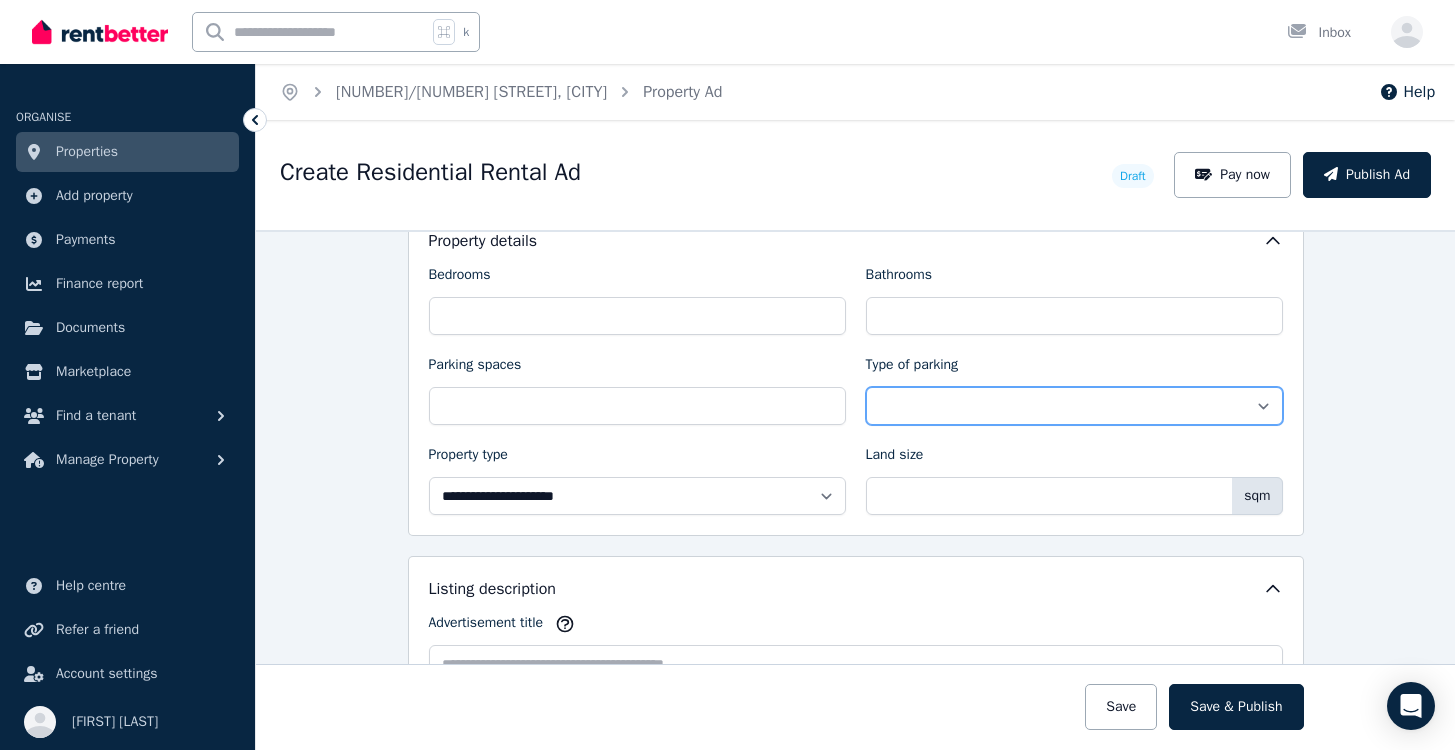 click on "**********" at bounding box center [1074, 406] 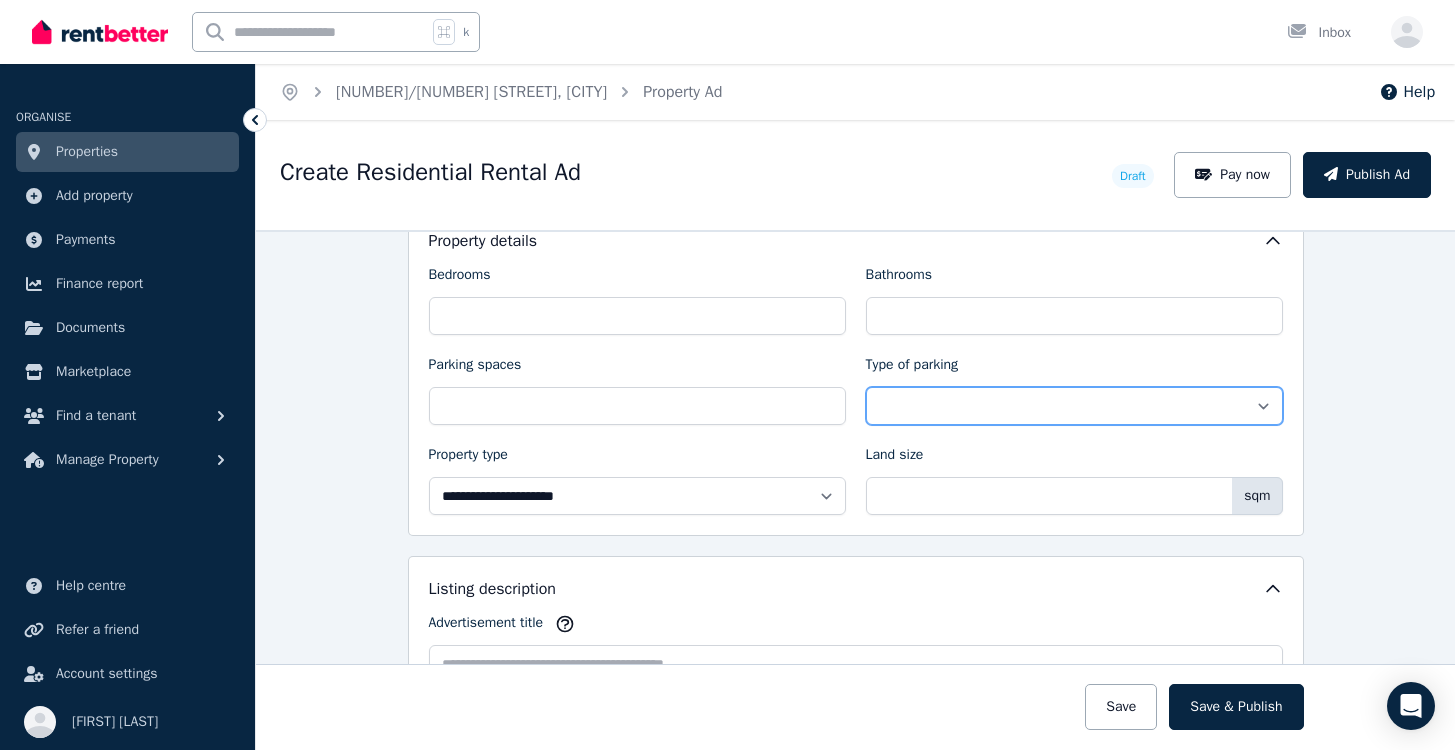 select on "**********" 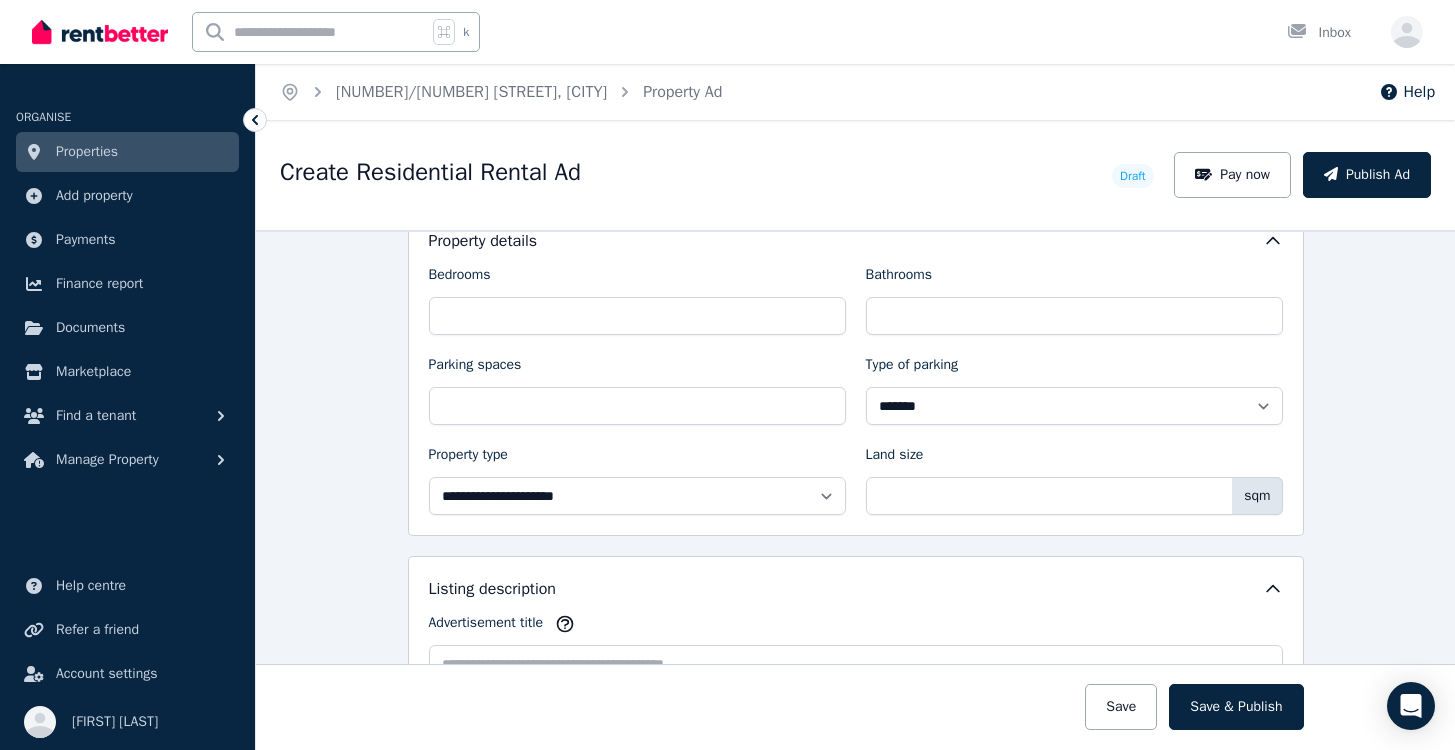 click on "Land size" at bounding box center (1074, 459) 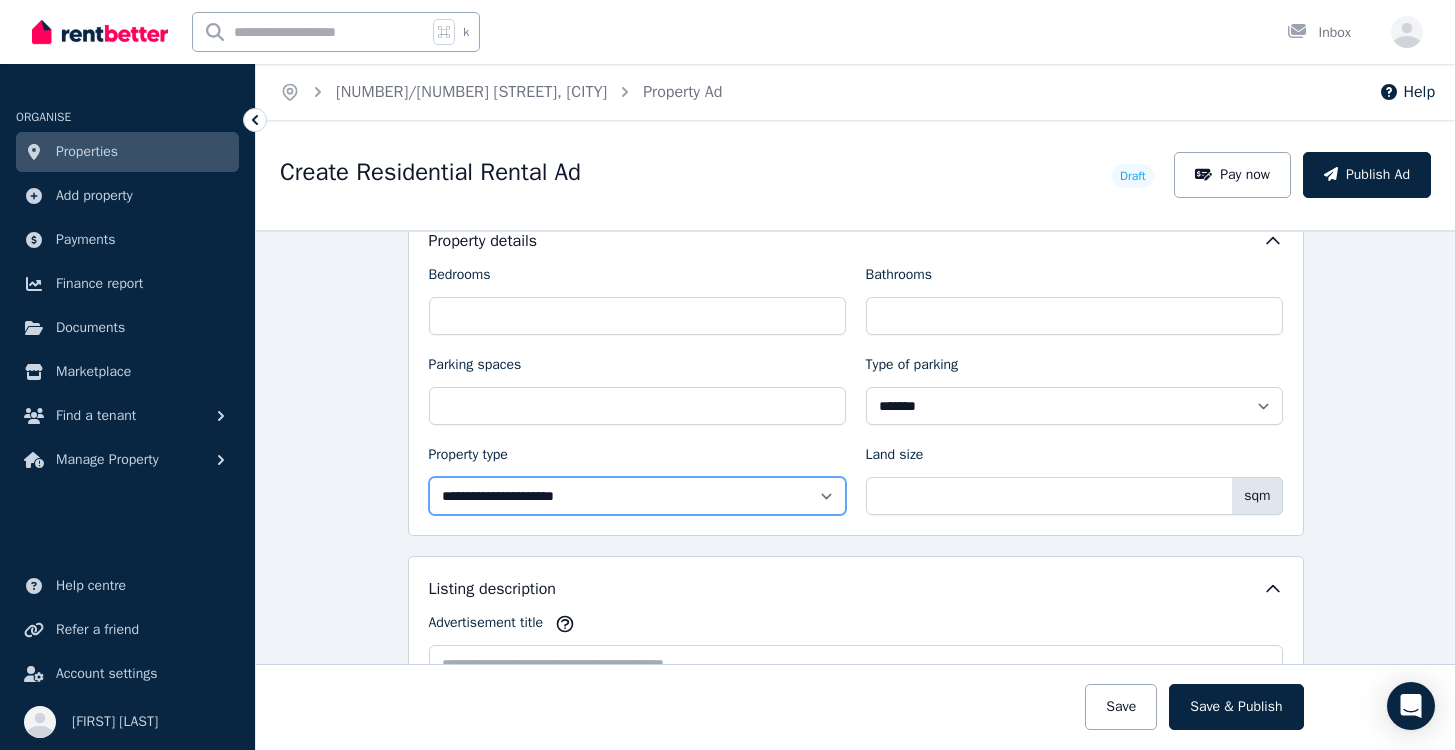 click on "**********" at bounding box center [637, 496] 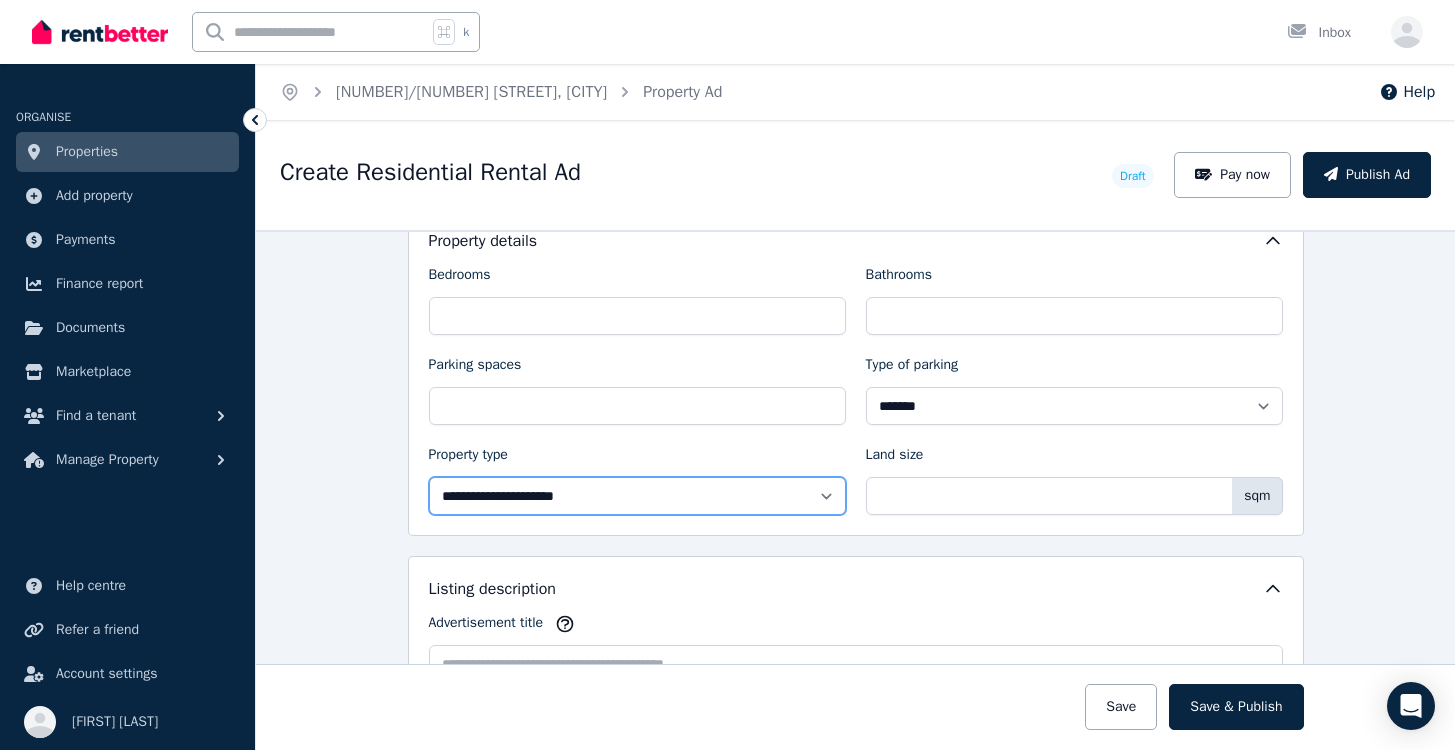 select on "**********" 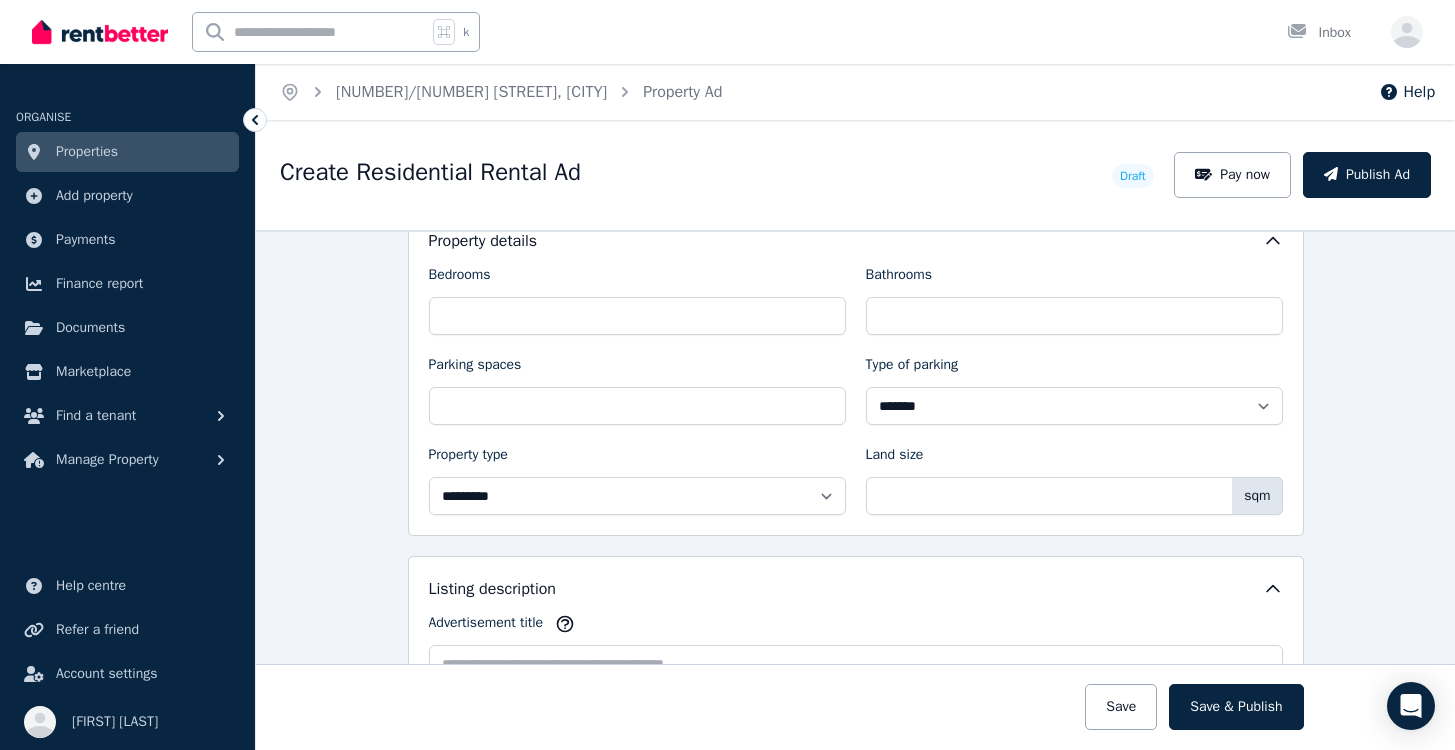click on "**********" at bounding box center [856, 1131] 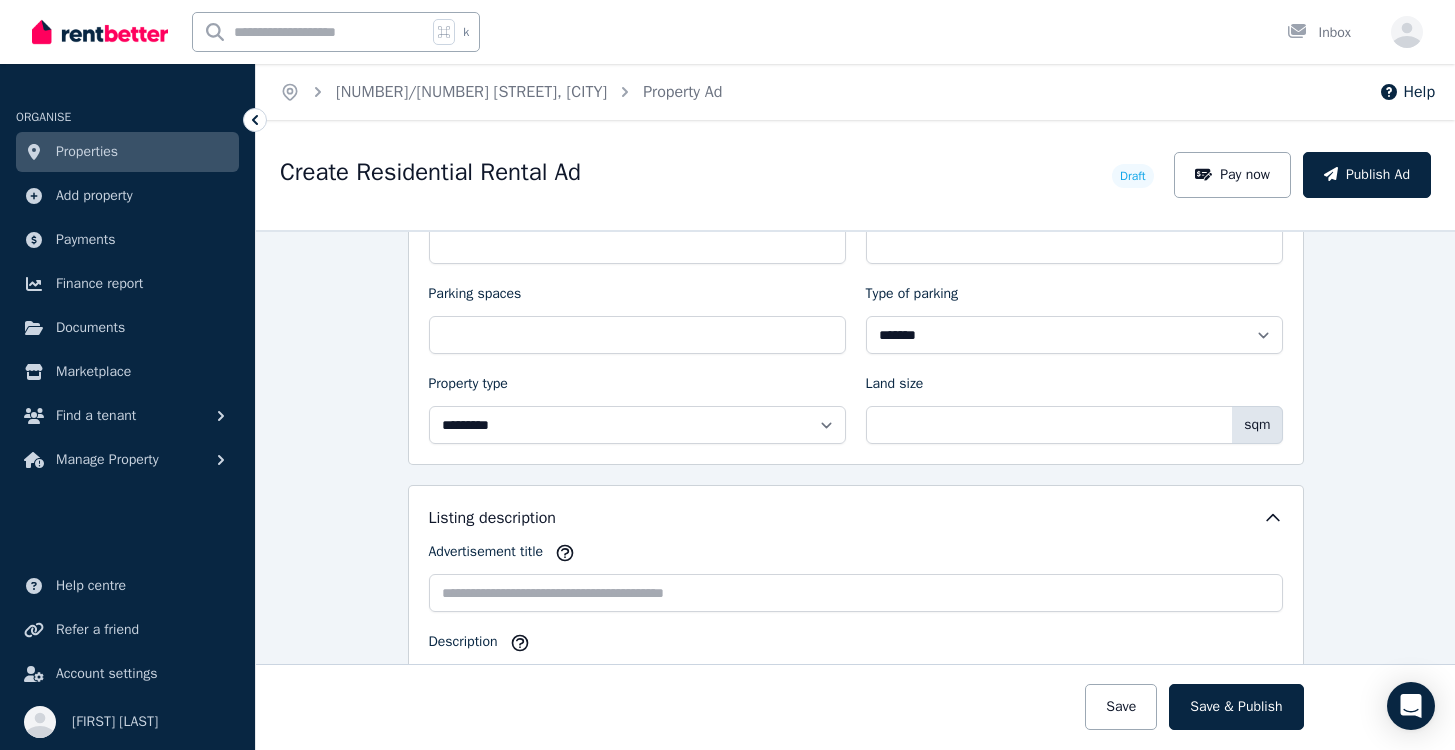 scroll, scrollTop: 908, scrollLeft: 0, axis: vertical 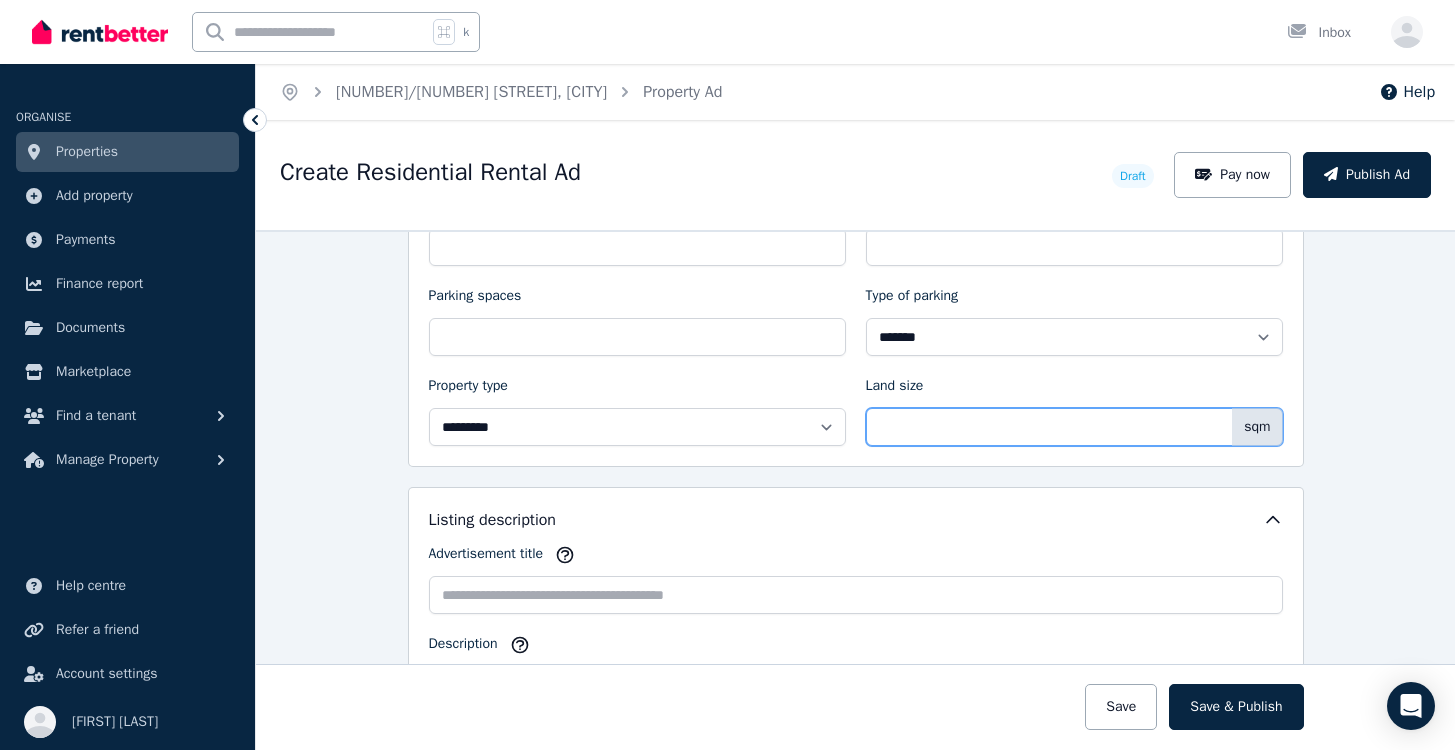 click on "Land size" at bounding box center [1074, 427] 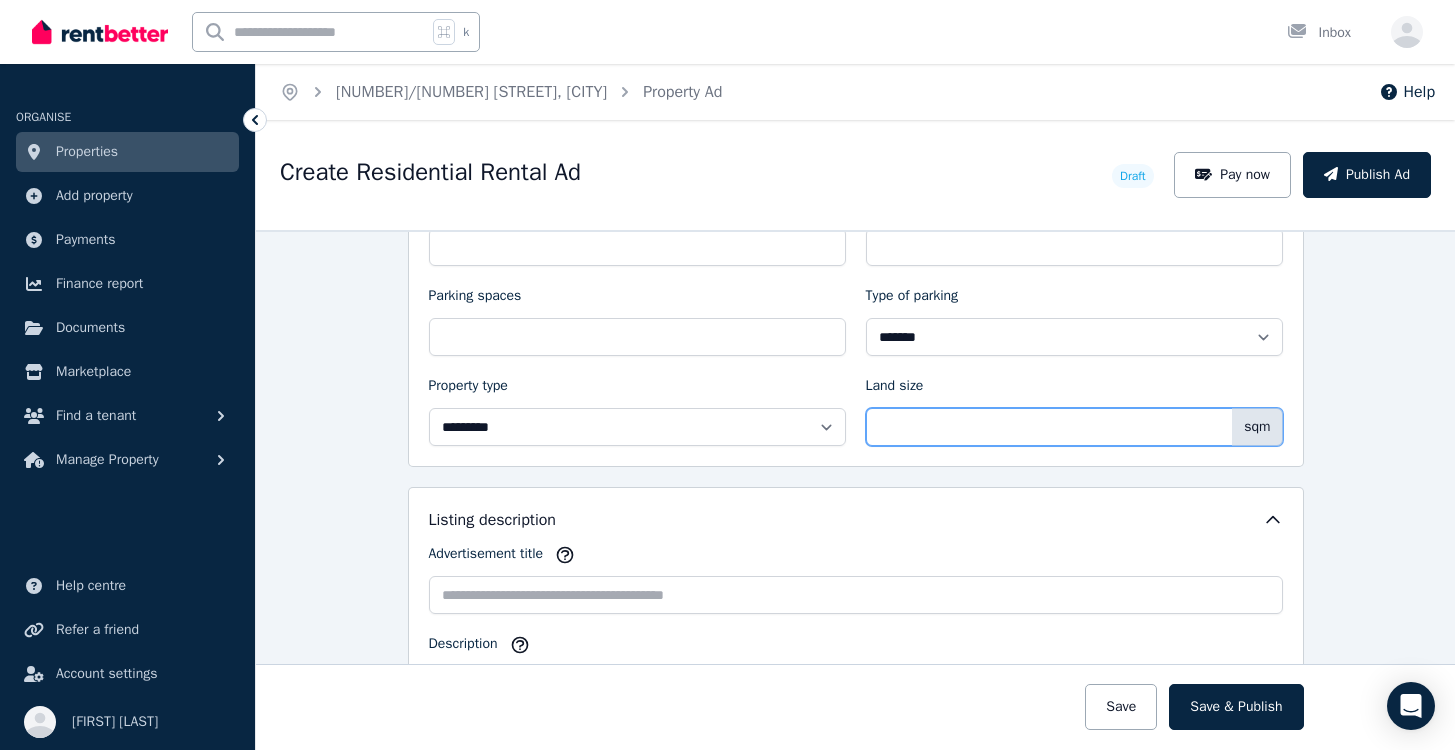 paste on "****" 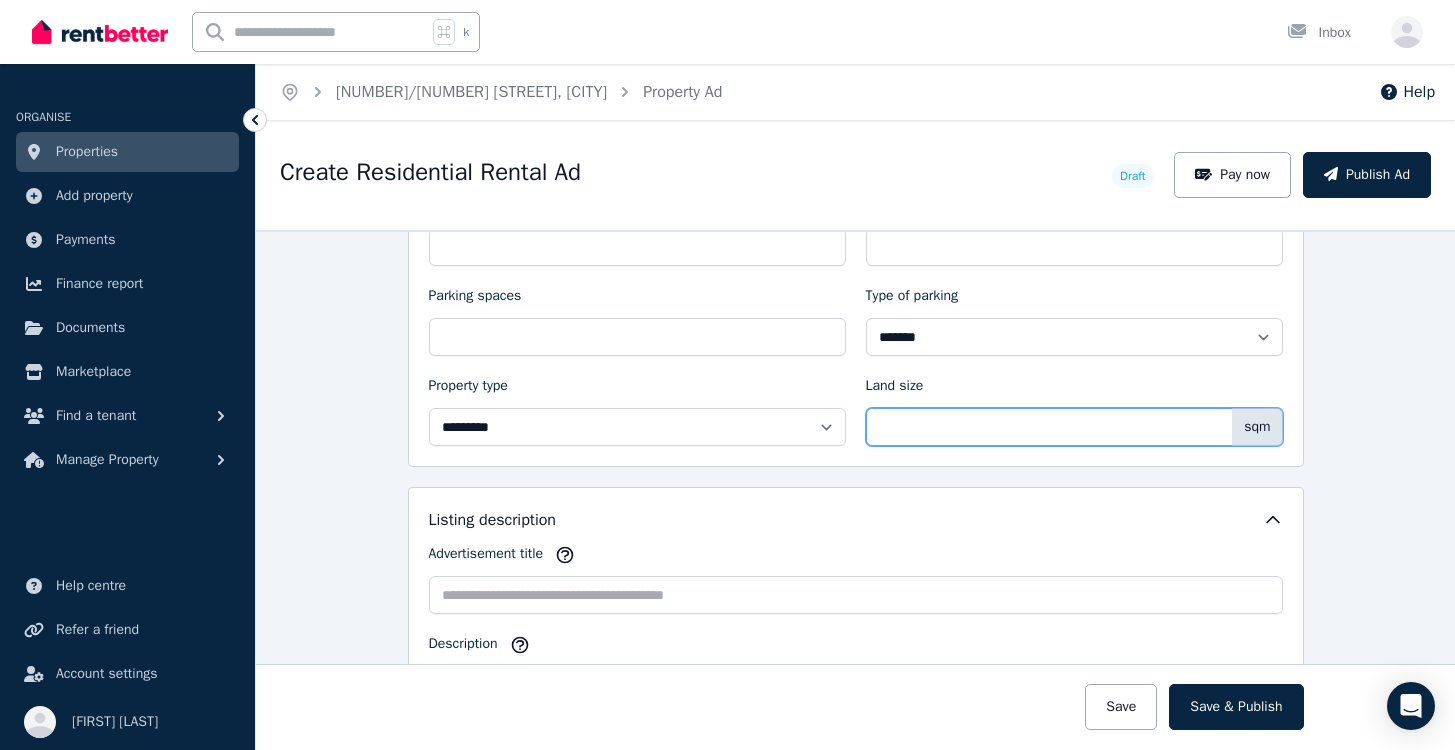 type on "****" 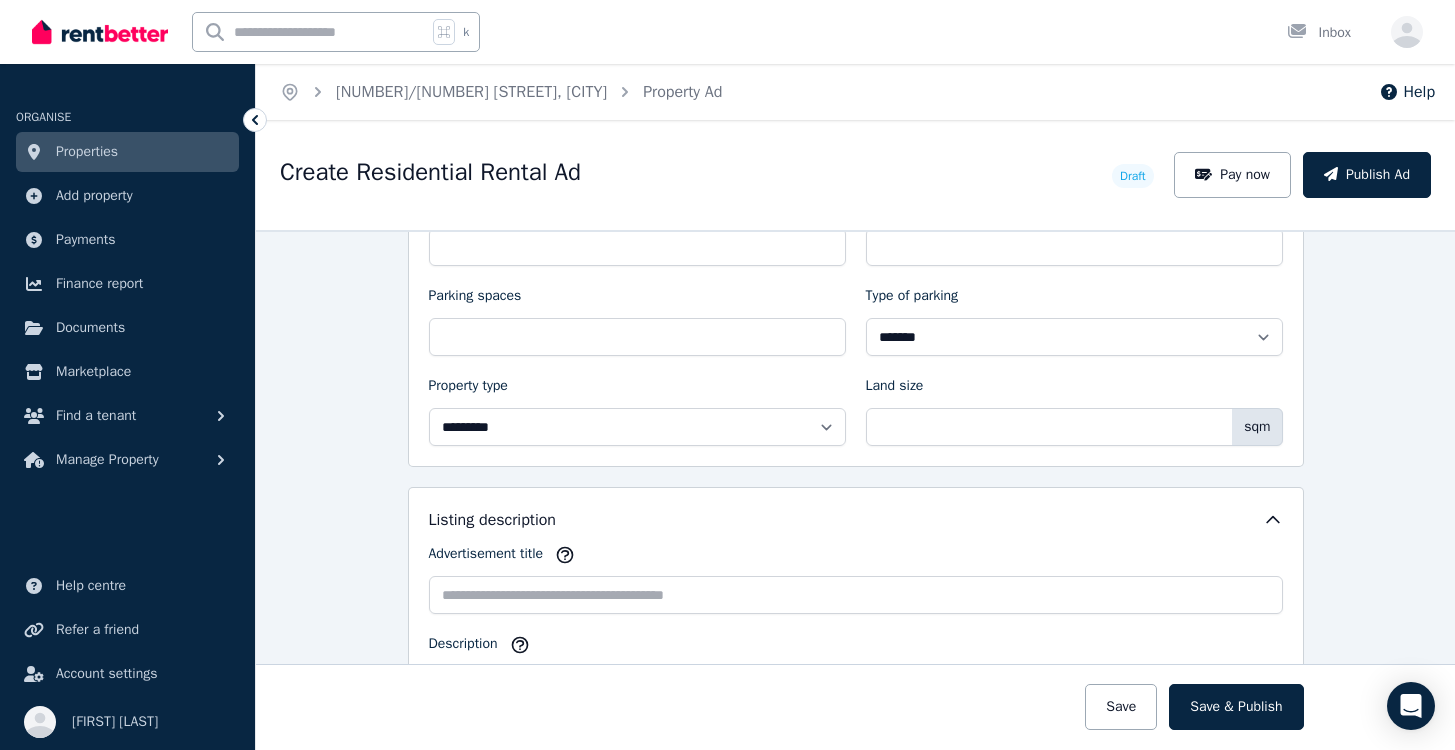 click on "**********" at bounding box center [856, 1062] 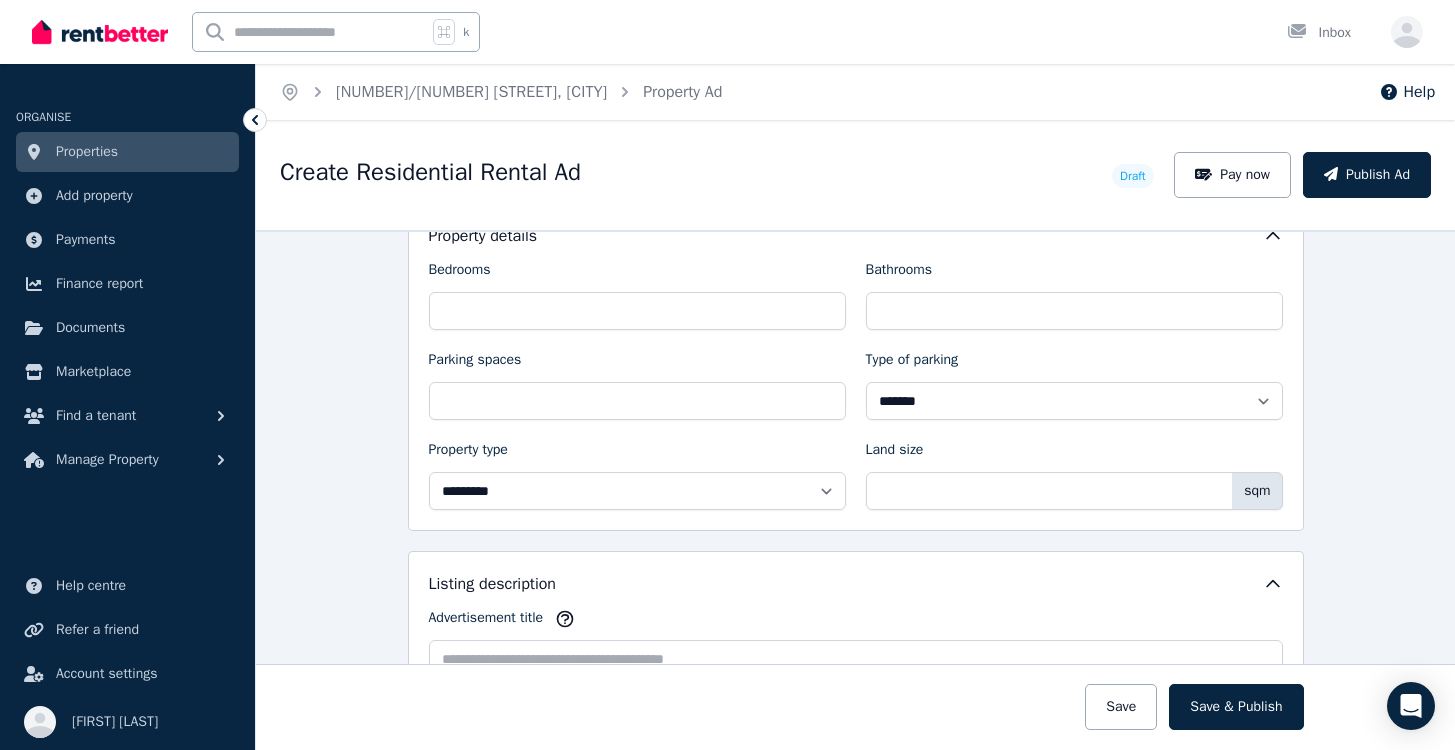 scroll, scrollTop: 853, scrollLeft: 0, axis: vertical 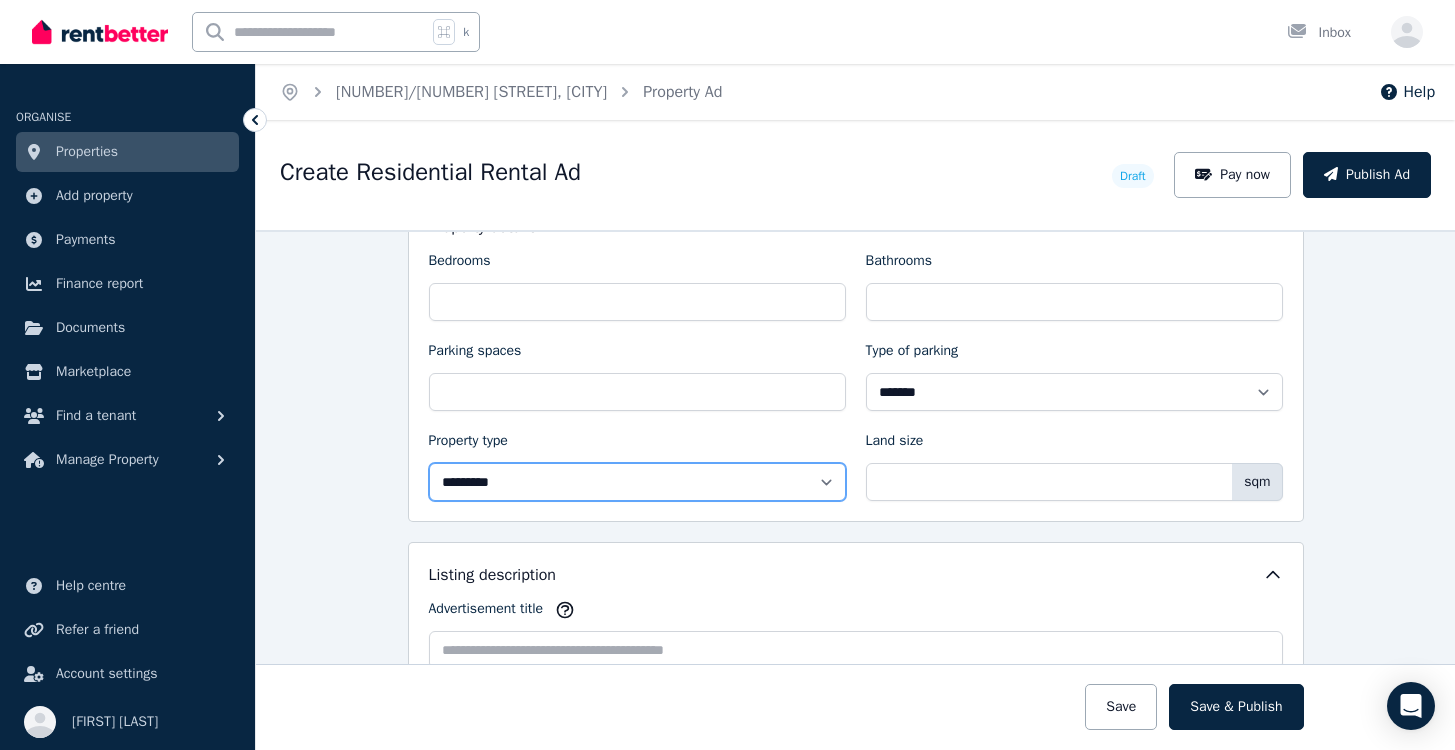 click on "**********" at bounding box center (637, 482) 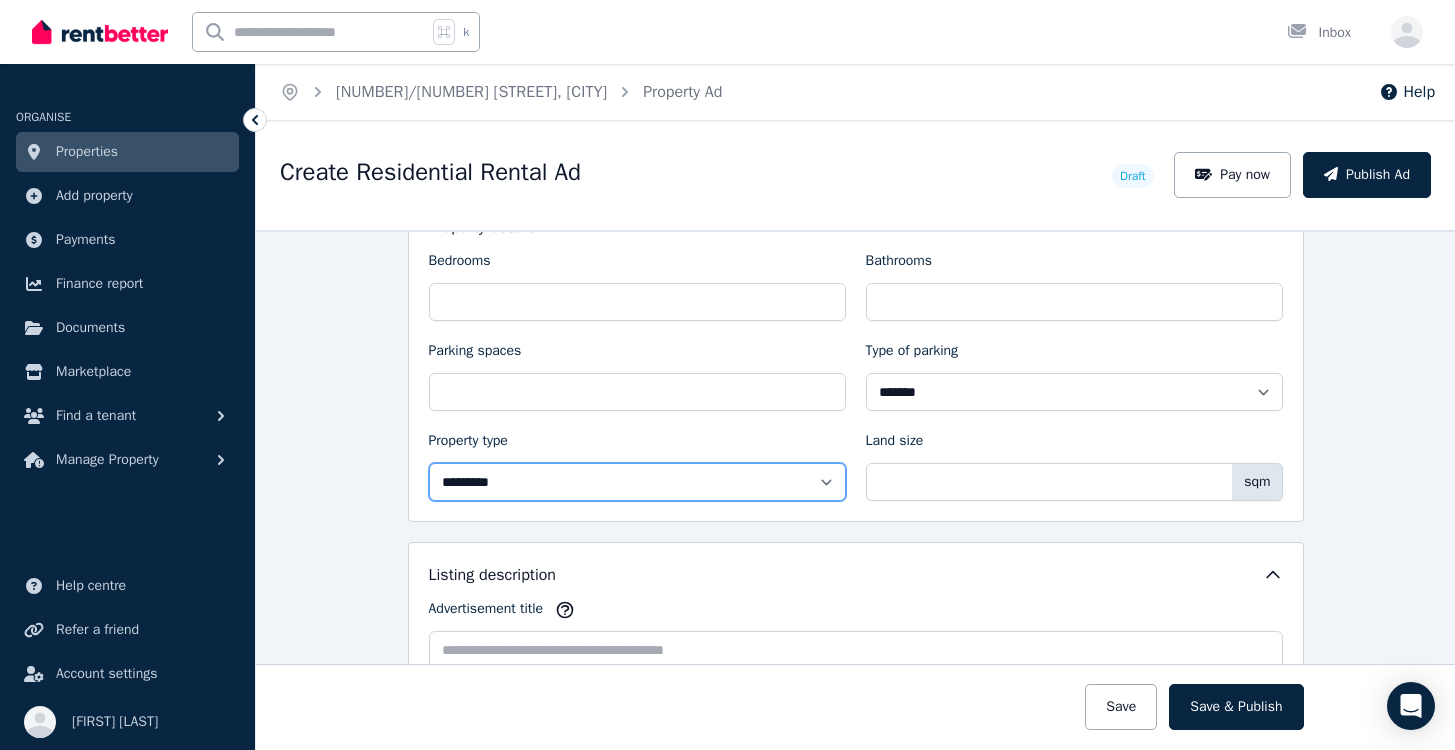 select on "**********" 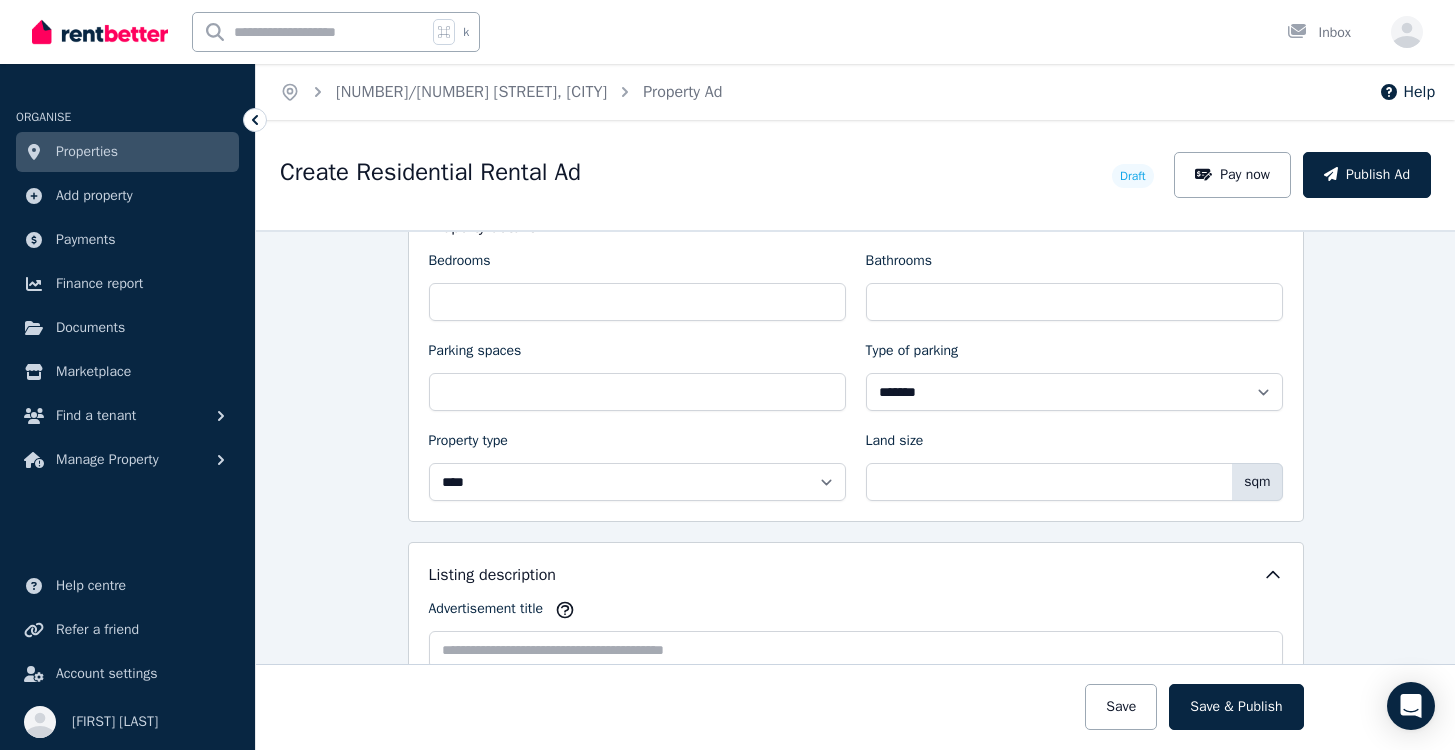 click on "**********" at bounding box center [855, 490] 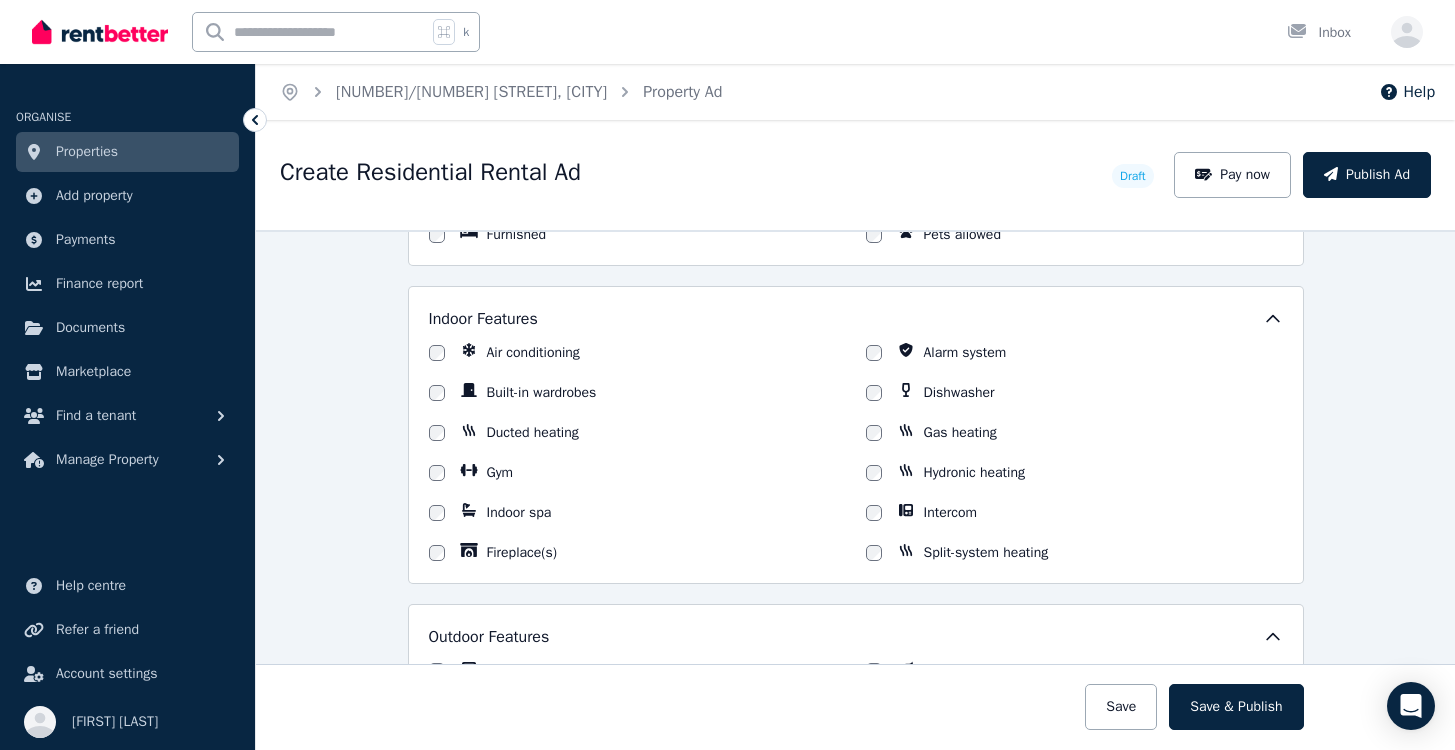 scroll, scrollTop: 1590, scrollLeft: 0, axis: vertical 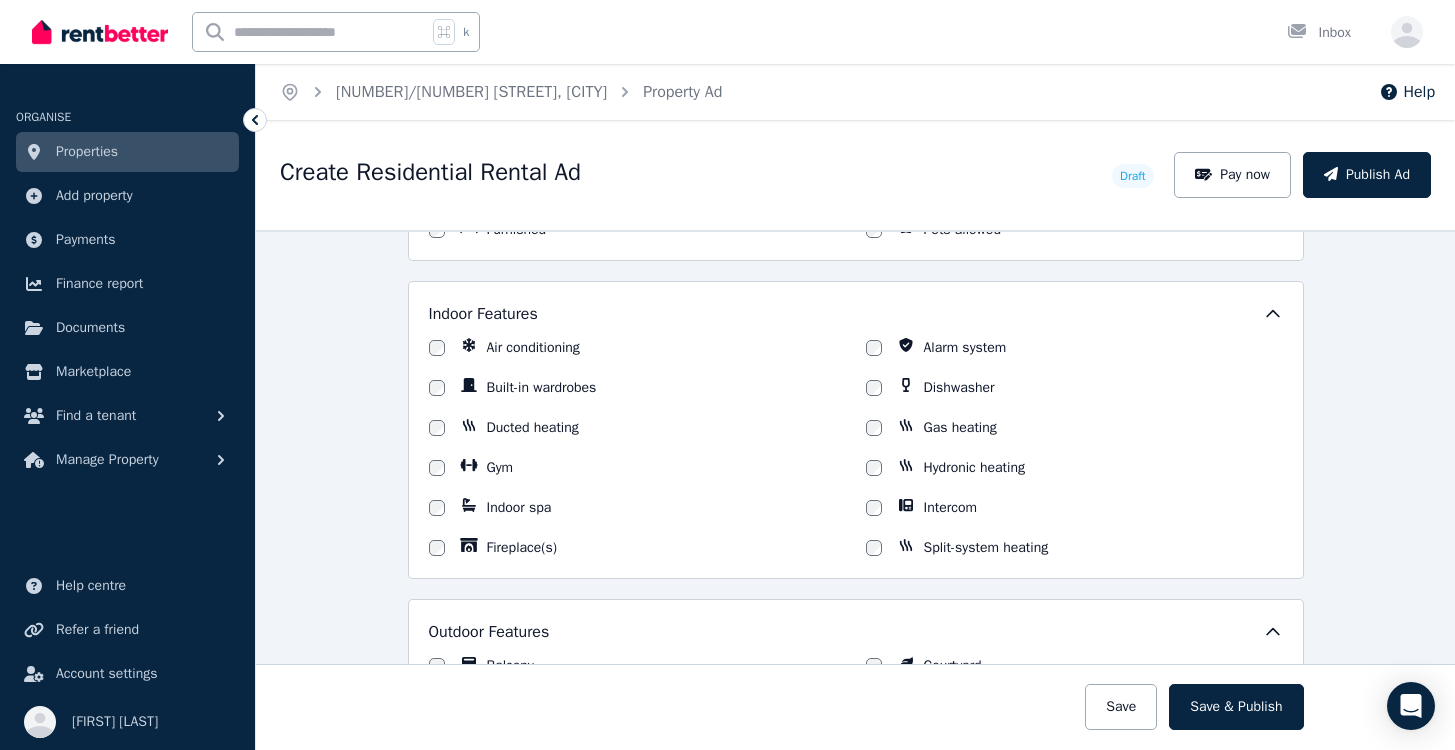 click on "Split-system heating" at bounding box center (986, 548) 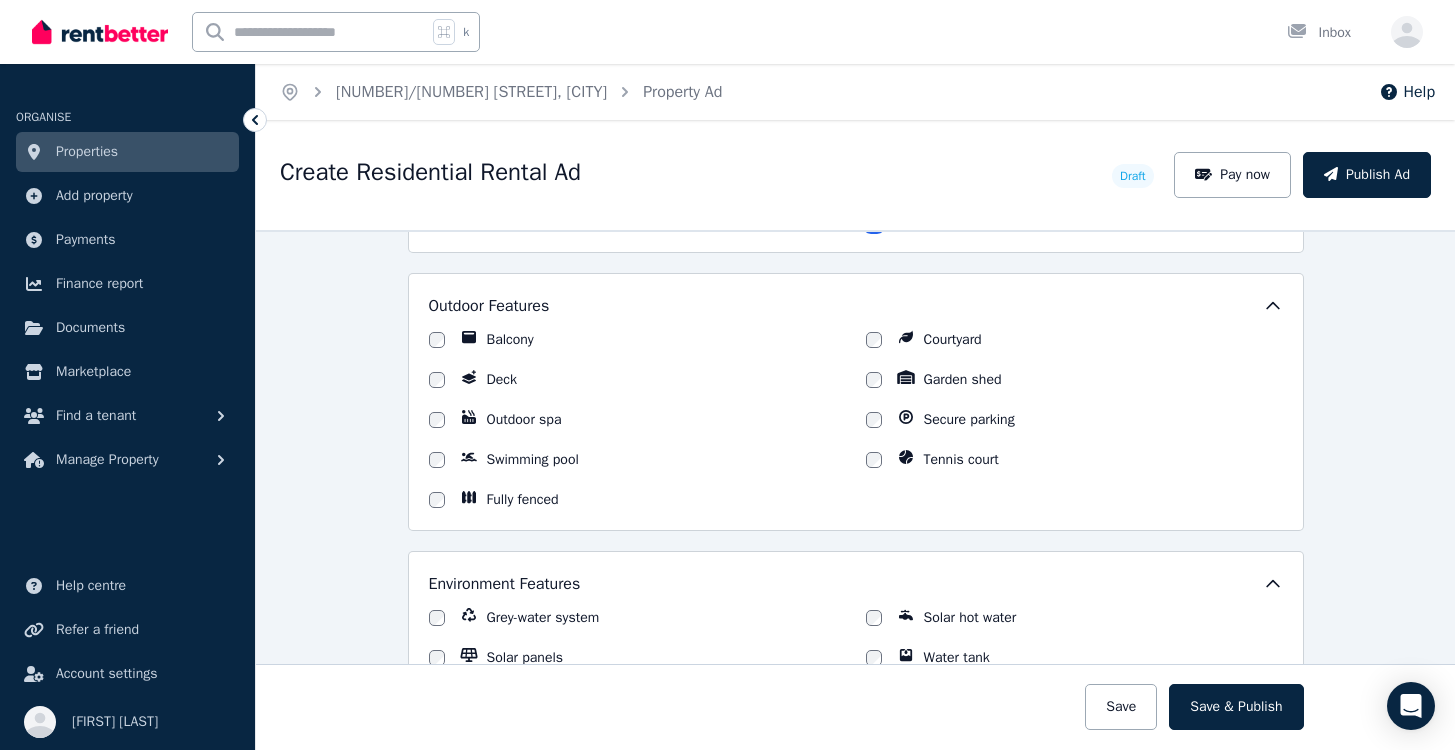 scroll, scrollTop: 1916, scrollLeft: 0, axis: vertical 